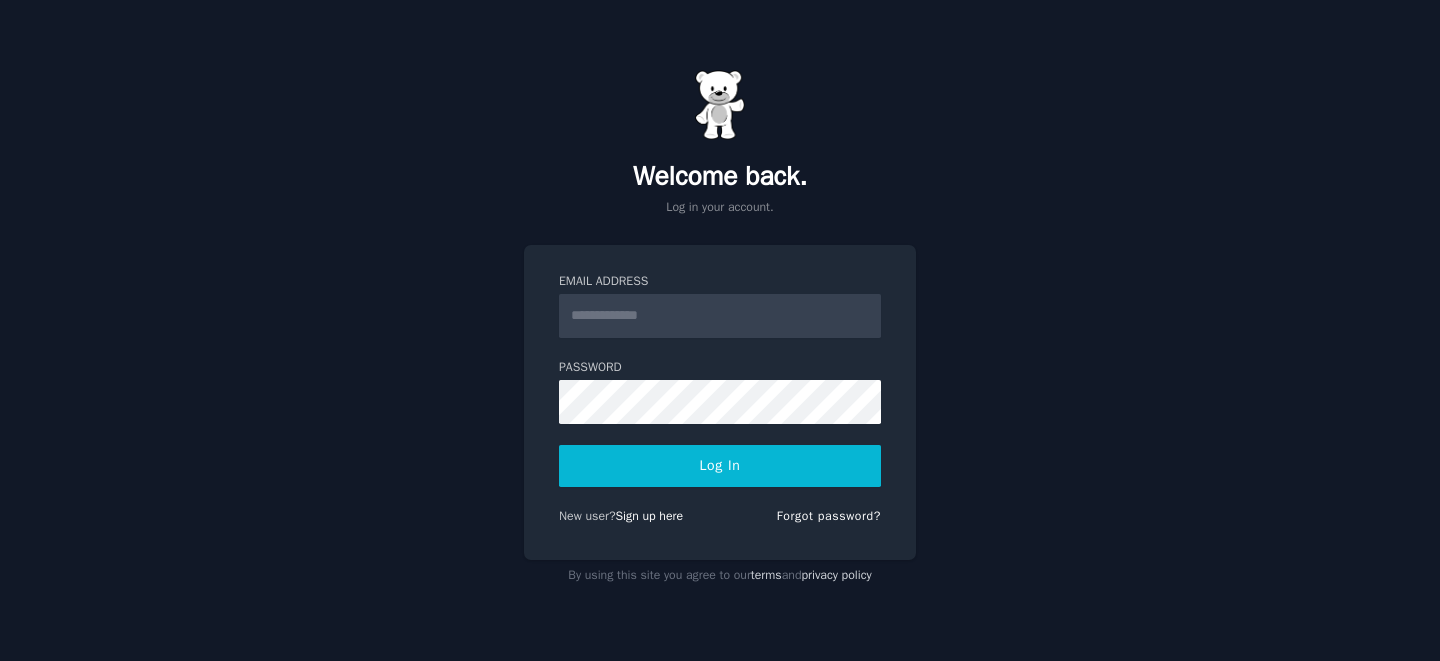 scroll, scrollTop: 0, scrollLeft: 0, axis: both 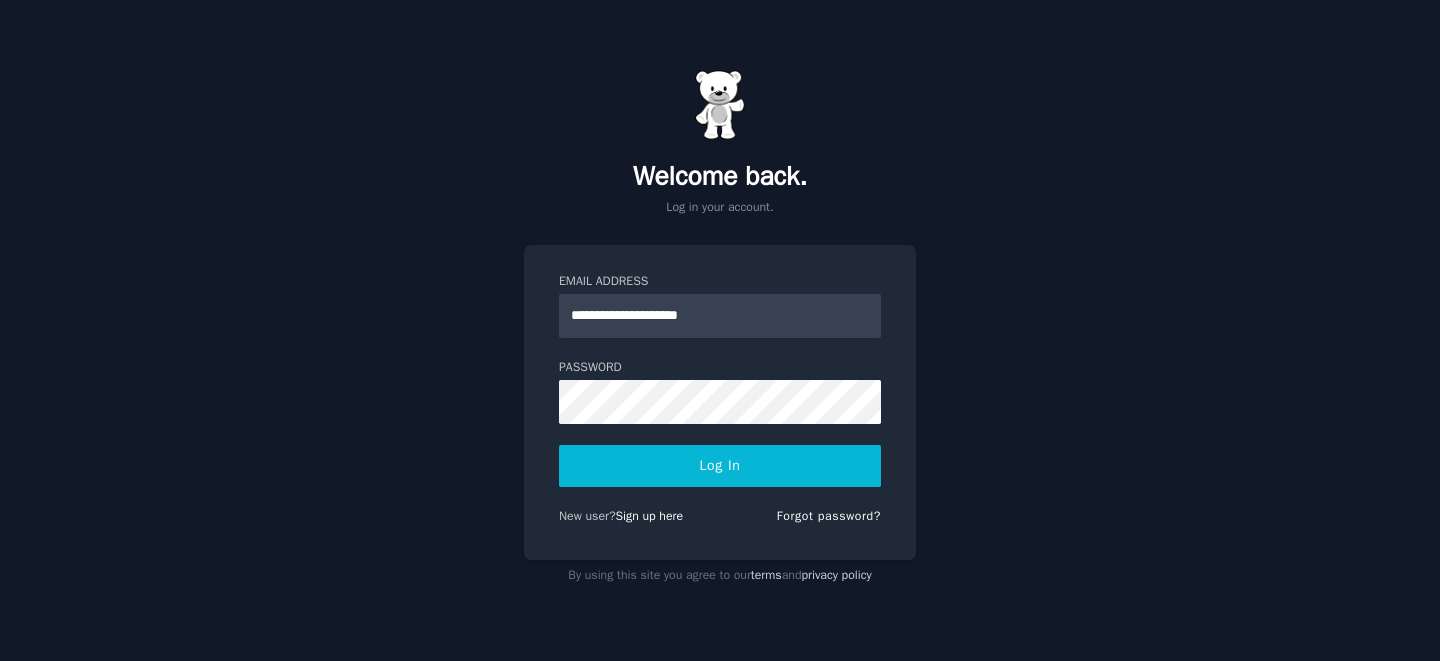 click on "Log In" at bounding box center (720, 466) 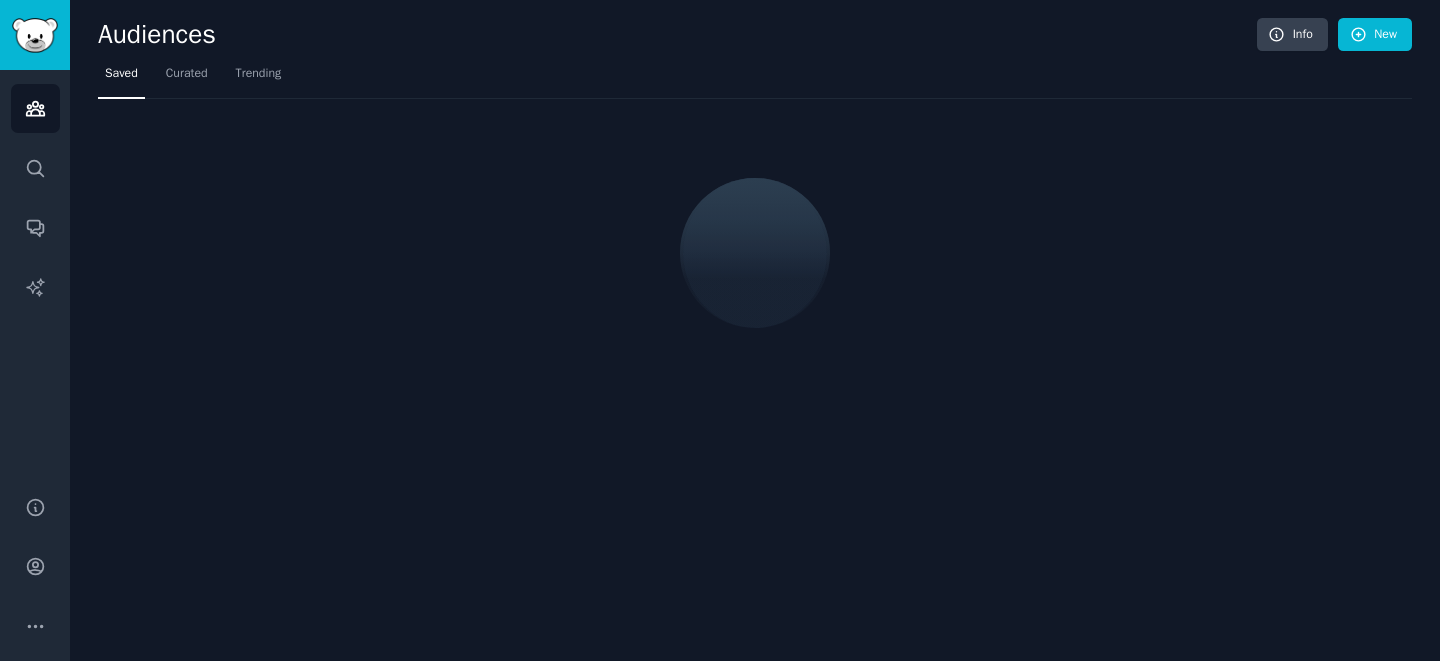 scroll, scrollTop: 0, scrollLeft: 0, axis: both 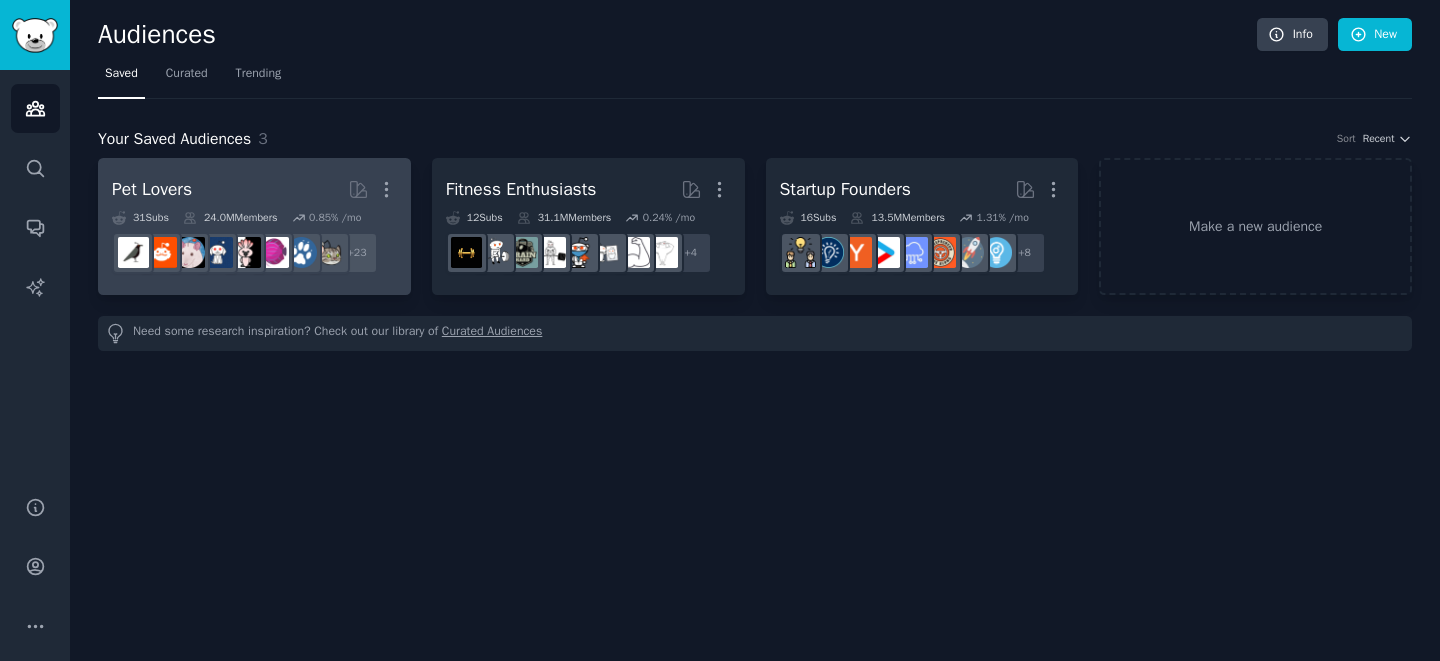 click on "Pet Lovers Curated by GummySearch More" at bounding box center (254, 189) 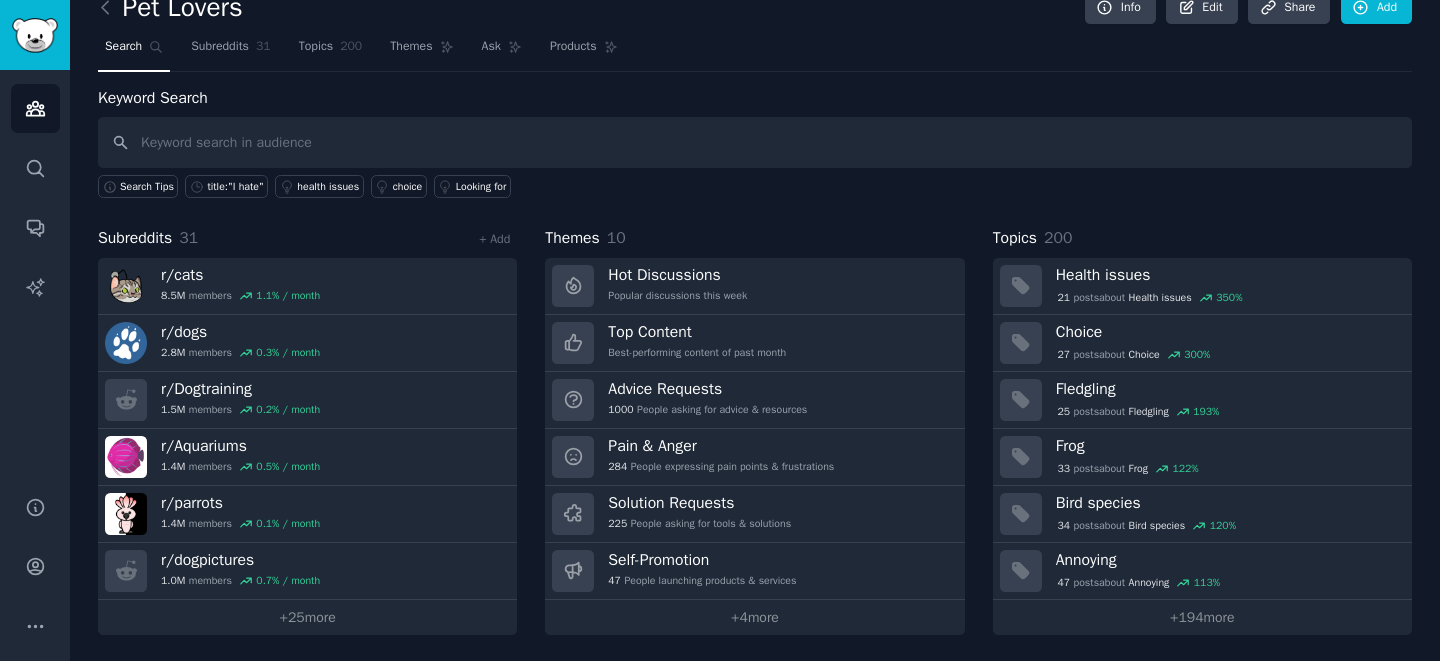 scroll, scrollTop: 28, scrollLeft: 0, axis: vertical 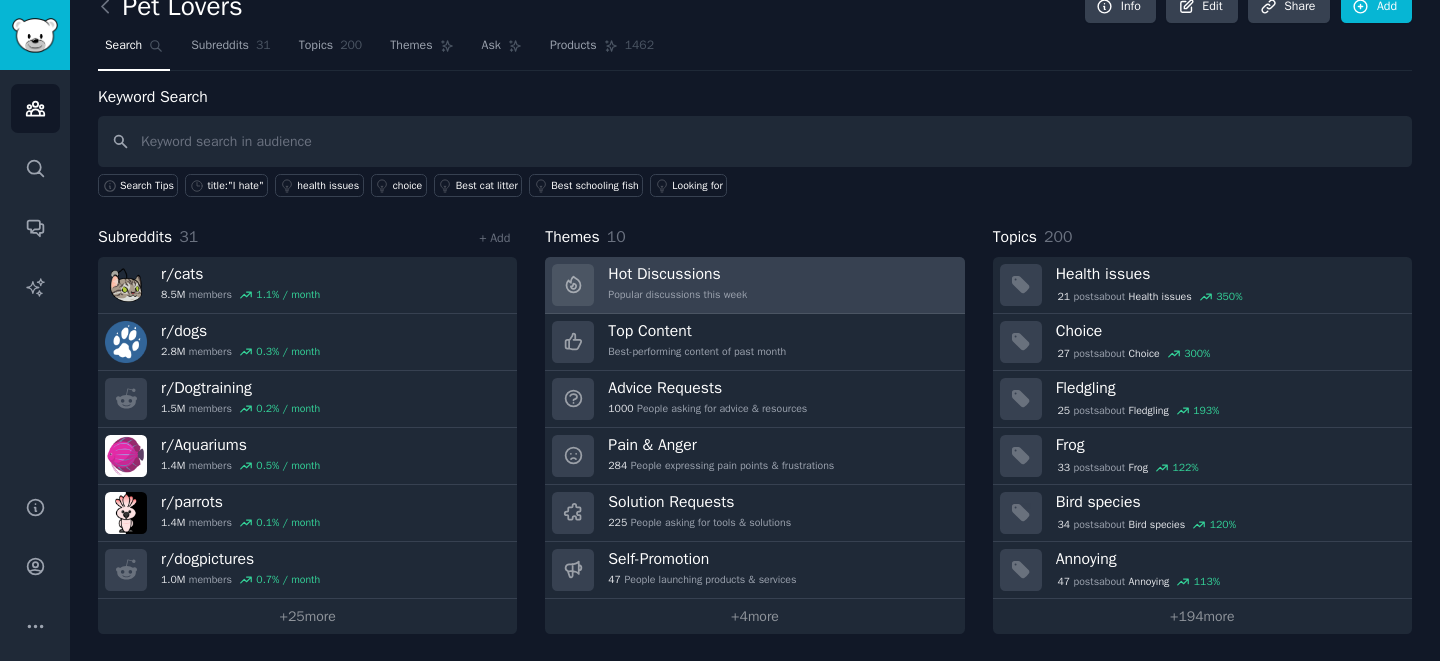 click on "Popular discussions this week" at bounding box center [677, 295] 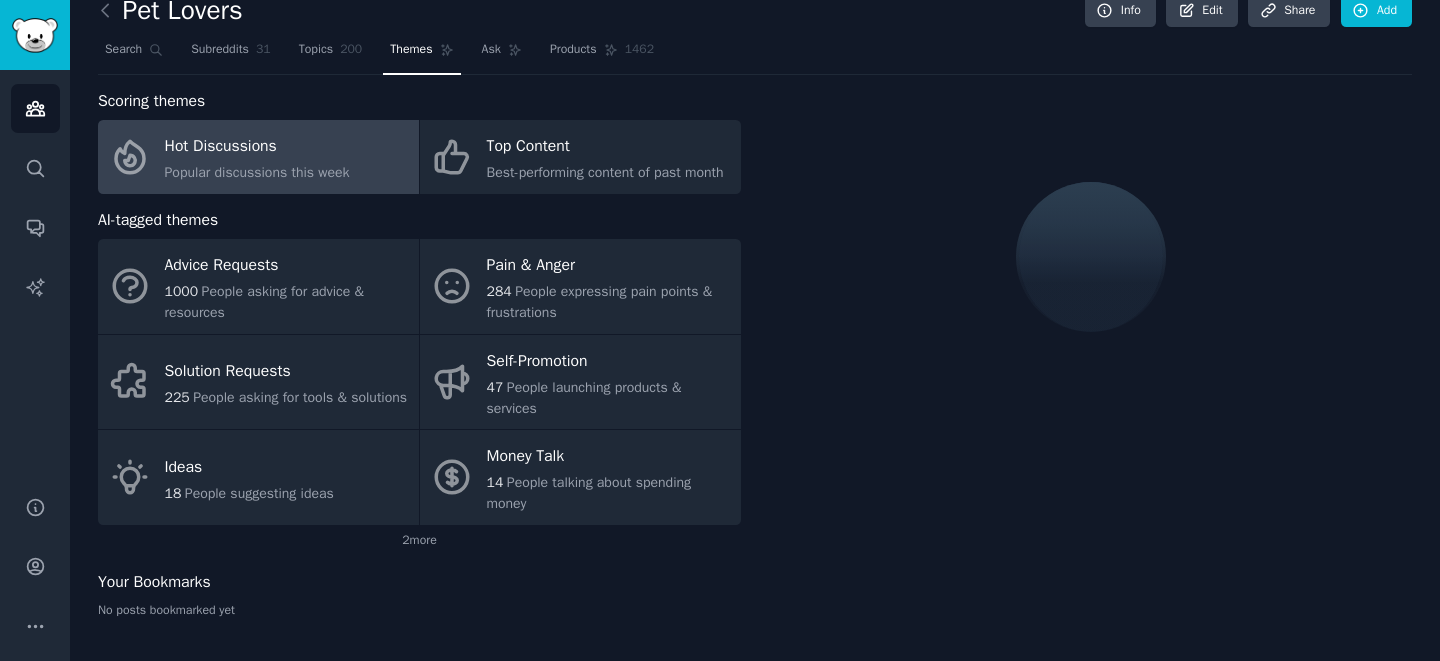 scroll, scrollTop: 45, scrollLeft: 0, axis: vertical 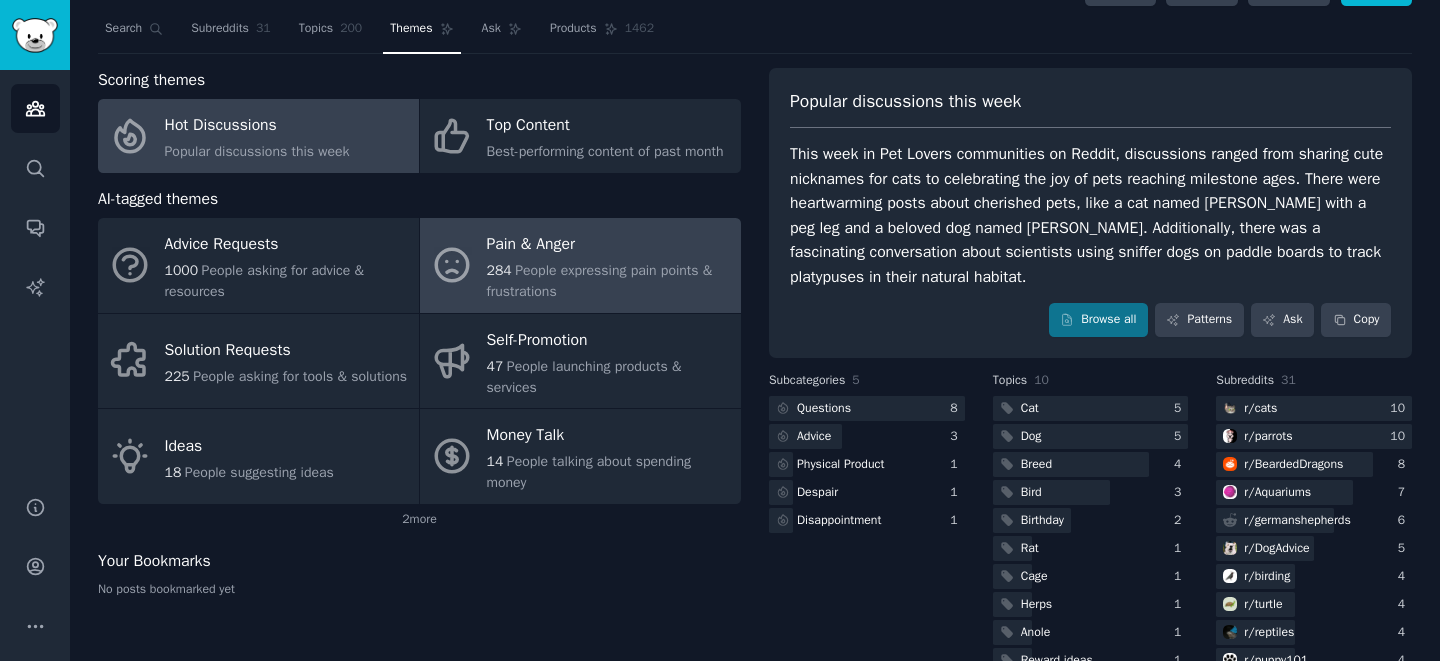 click on "Pain & Anger" at bounding box center [609, 245] 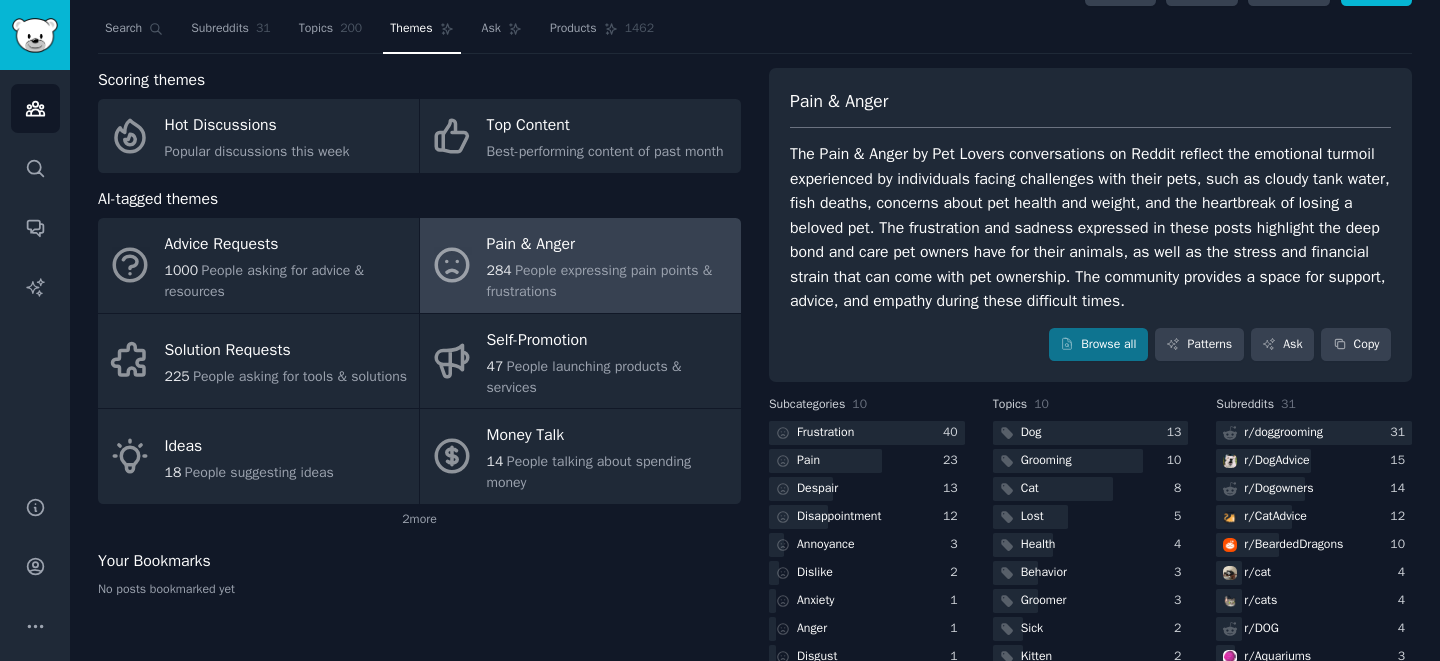 click on "The Pain & Anger by Pet Lovers conversations on Reddit reflect the emotional turmoil experienced by individuals facing challenges with their pets, such as cloudy tank water, fish deaths, concerns about pet health and weight, and the heartbreak of losing a beloved pet. The frustration and sadness expressed in these posts highlight the deep bond and care pet owners have for their animals, as well as the stress and financial strain that can come with pet ownership. The community provides a space for support, advice, and empathy during these difficult times." at bounding box center (1090, 228) 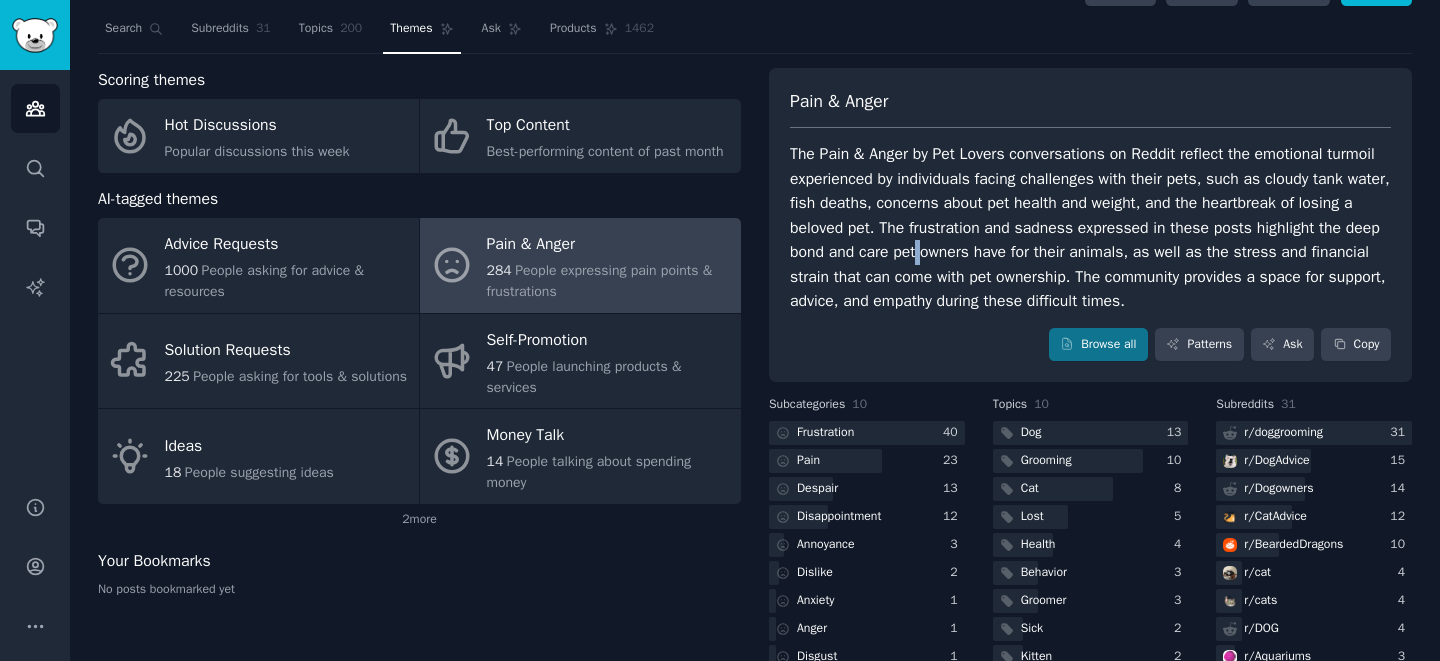 click on "The Pain & Anger by Pet Lovers conversations on Reddit reflect the emotional turmoil experienced by individuals facing challenges with their pets, such as cloudy tank water, fish deaths, concerns about pet health and weight, and the heartbreak of losing a beloved pet. The frustration and sadness expressed in these posts highlight the deep bond and care pet owners have for their animals, as well as the stress and financial strain that can come with pet ownership. The community provides a space for support, advice, and empathy during these difficult times." at bounding box center [1090, 228] 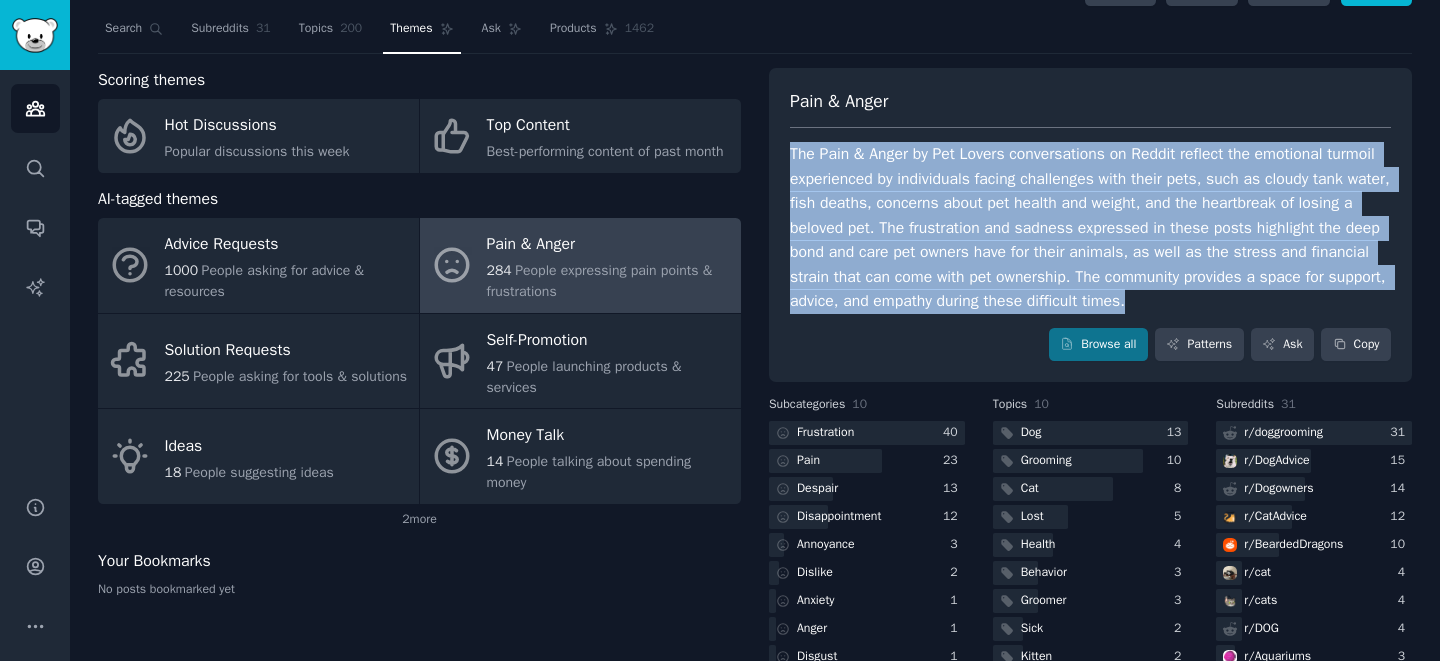 click on "The Pain & Anger by Pet Lovers conversations on Reddit reflect the emotional turmoil experienced by individuals facing challenges with their pets, such as cloudy tank water, fish deaths, concerns about pet health and weight, and the heartbreak of losing a beloved pet. The frustration and sadness expressed in these posts highlight the deep bond and care pet owners have for their animals, as well as the stress and financial strain that can come with pet ownership. The community provides a space for support, advice, and empathy during these difficult times." at bounding box center (1090, 228) 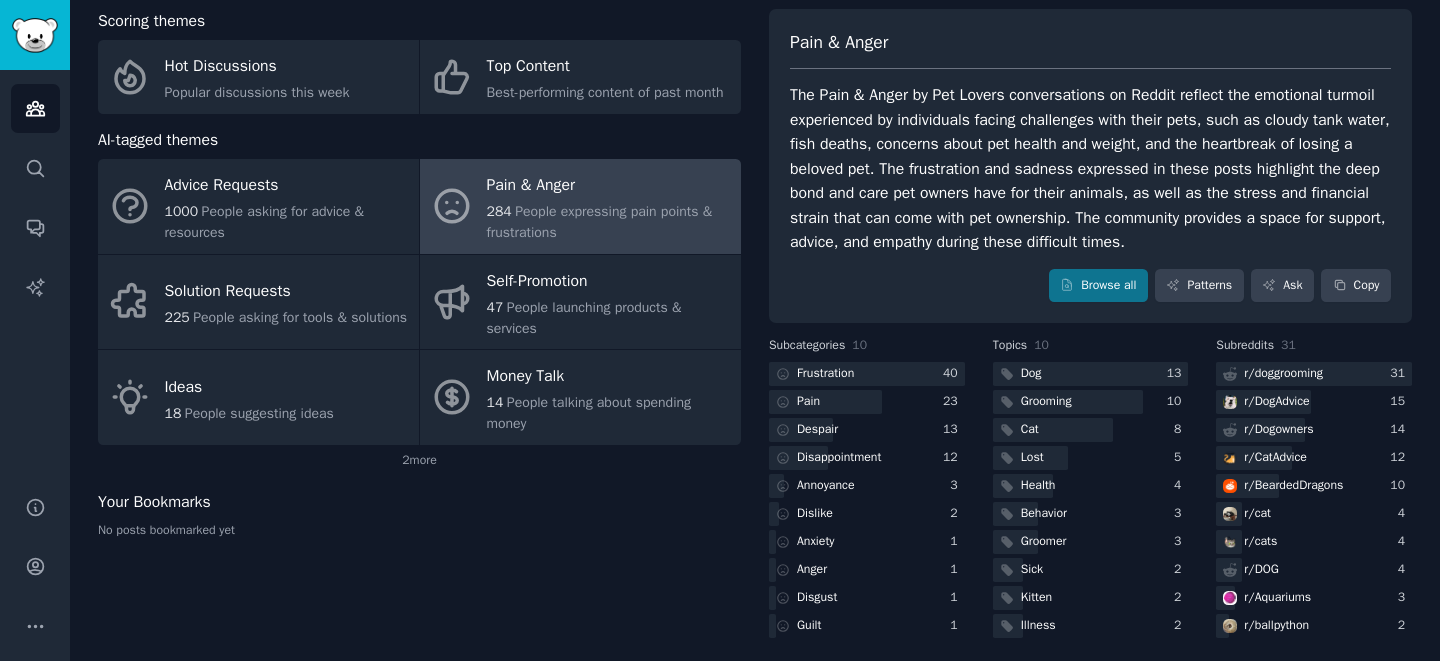 scroll, scrollTop: 112, scrollLeft: 0, axis: vertical 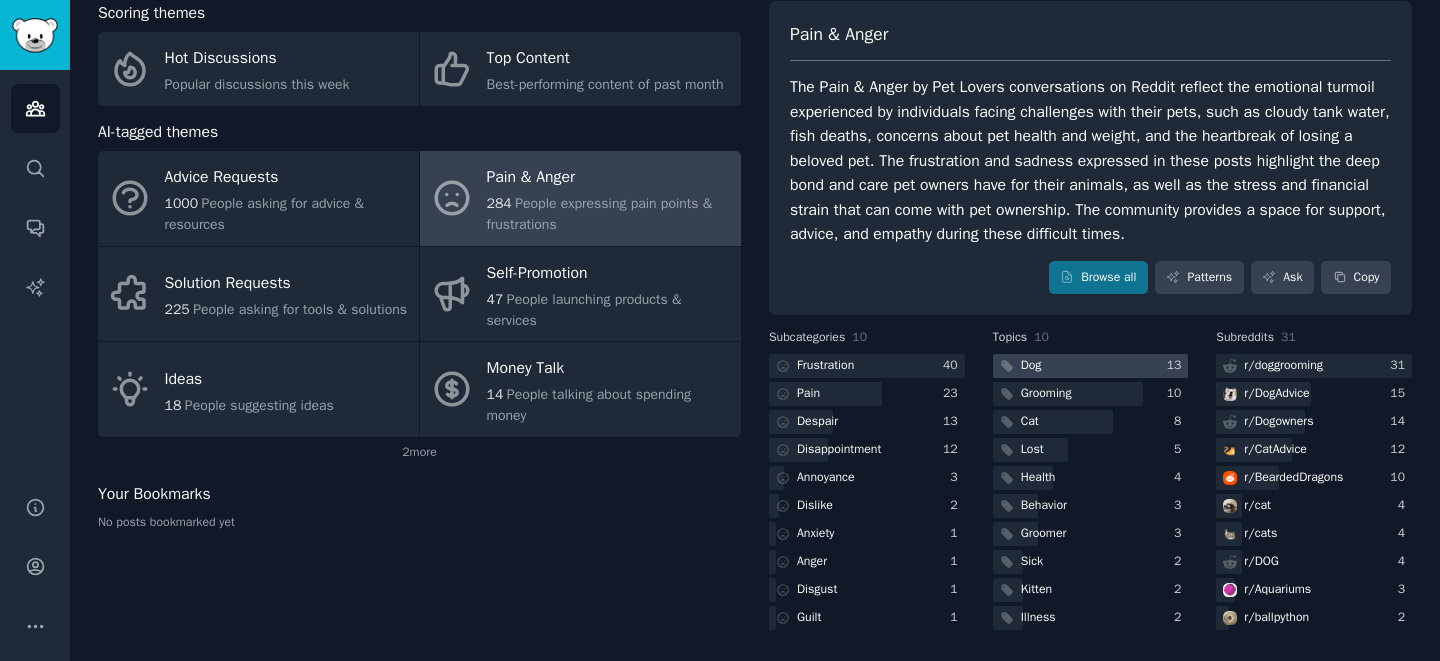 click at bounding box center [1091, 366] 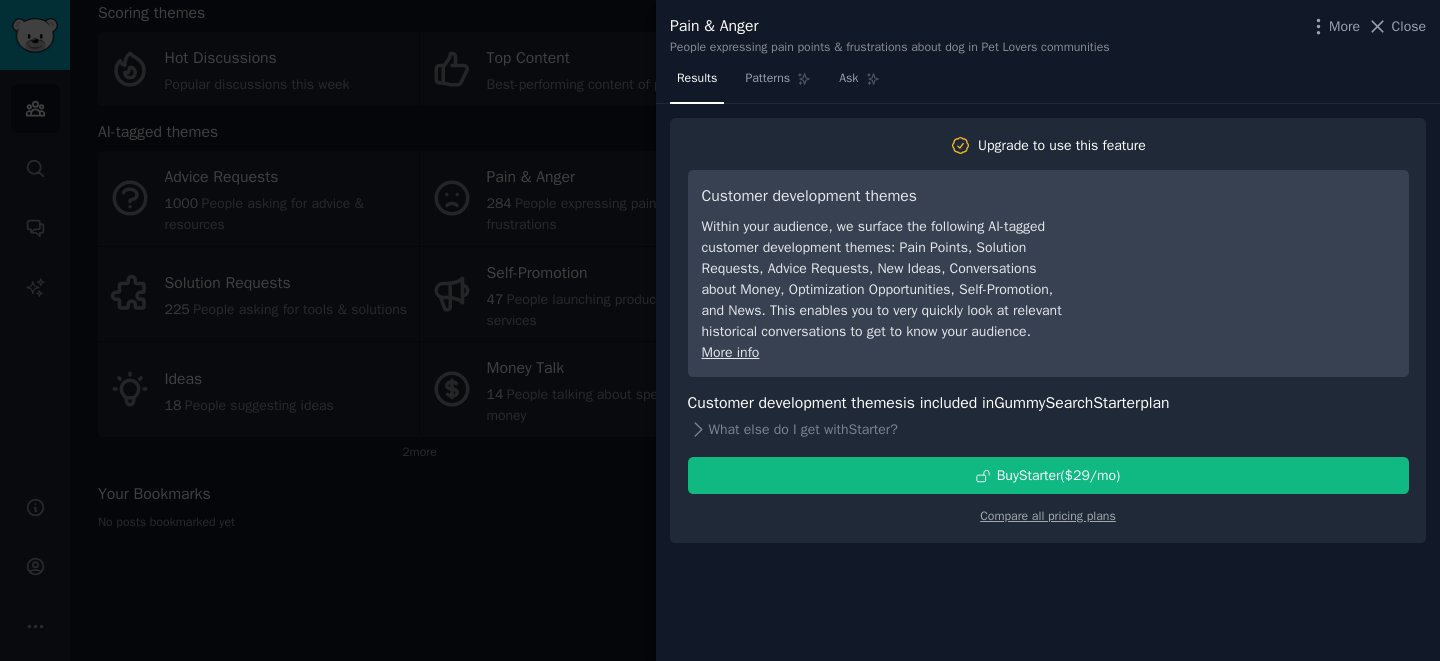click at bounding box center [720, 330] 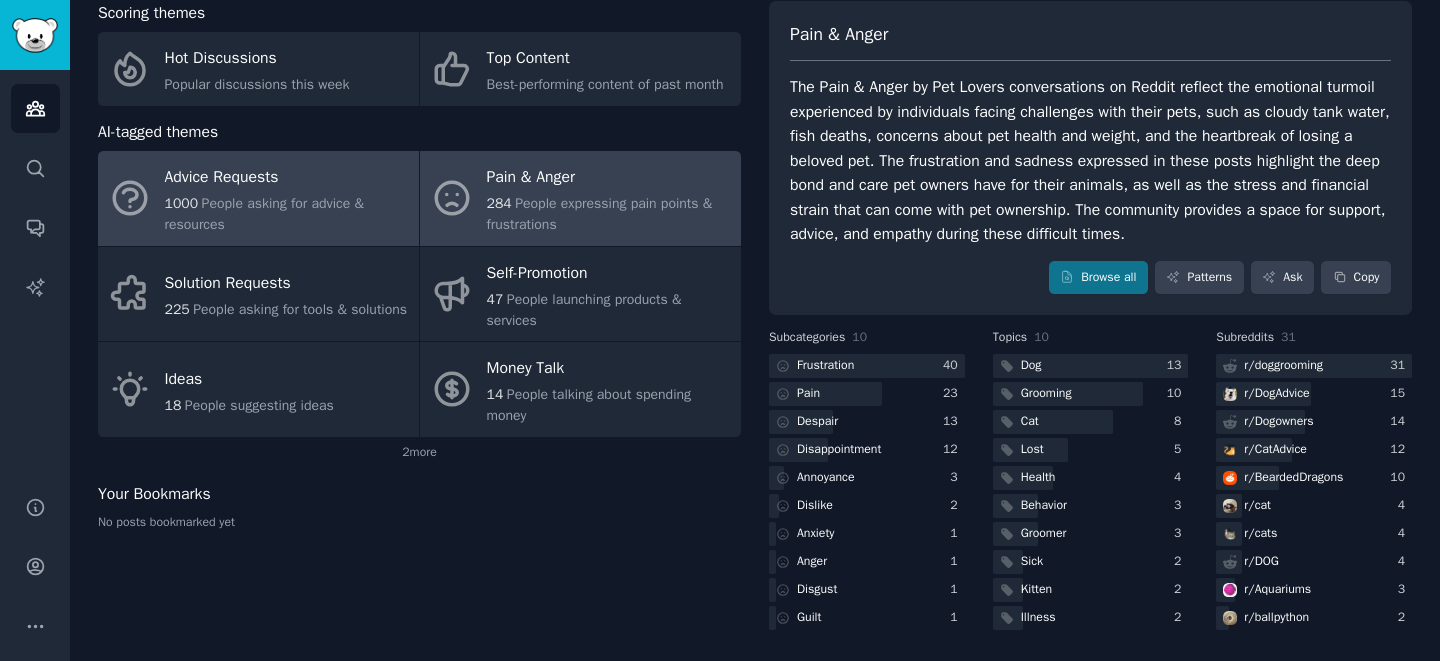 click on "People asking for advice & resources" at bounding box center [265, 214] 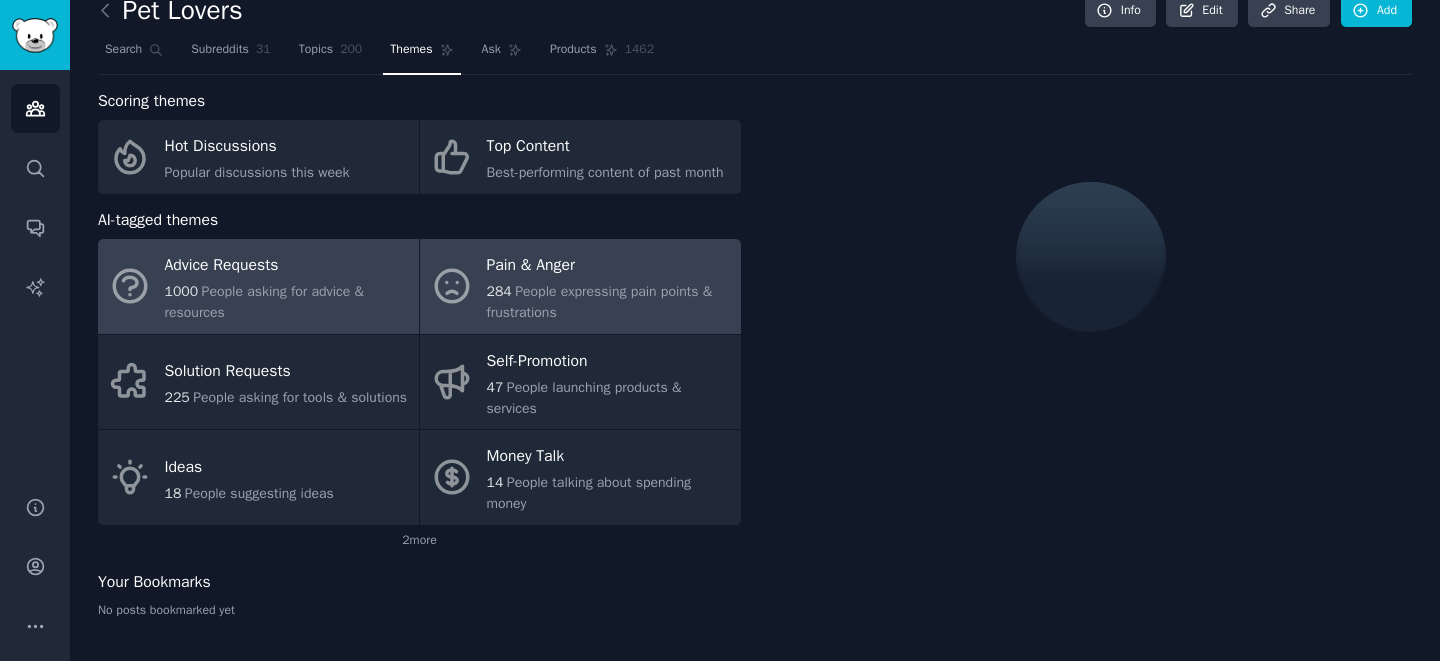 scroll, scrollTop: 112, scrollLeft: 0, axis: vertical 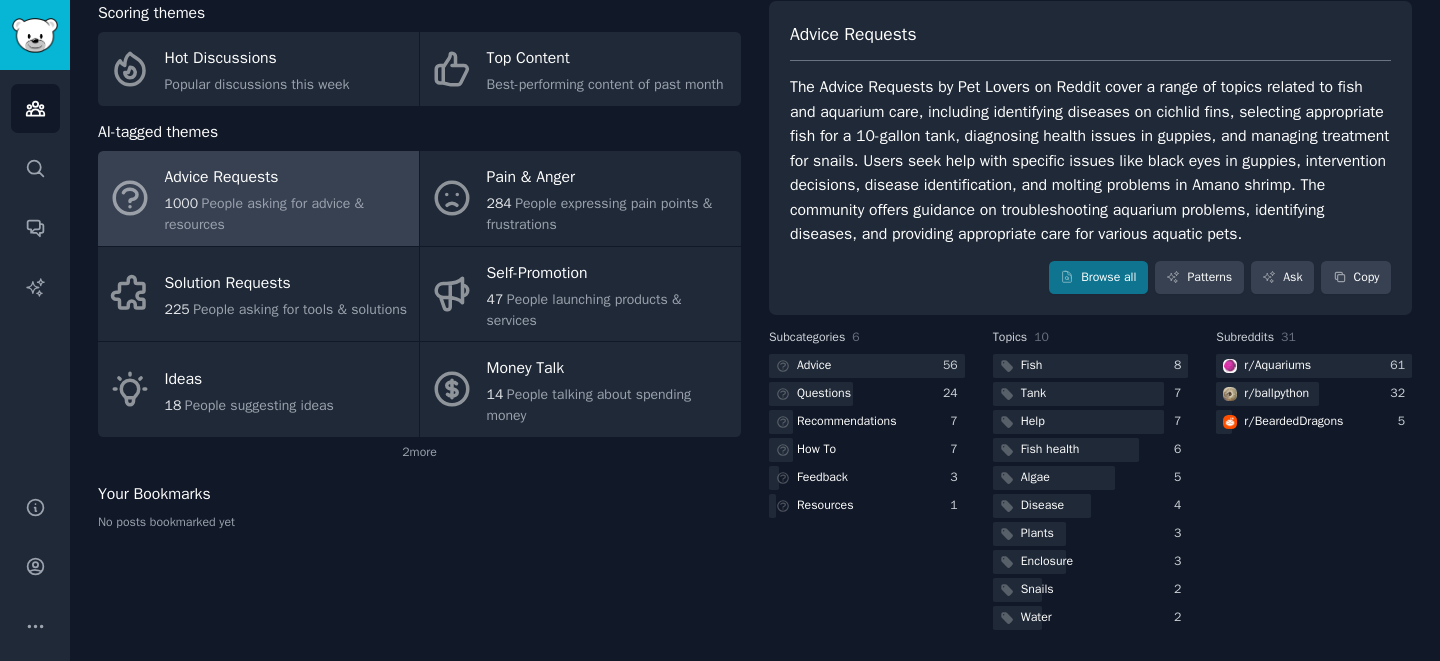 click on "The Advice Requests by Pet Lovers on Reddit cover a range of topics related to fish and aquarium care, including identifying diseases on cichlid fins, selecting appropriate fish for a 10-gallon tank, diagnosing health issues in guppies, and managing treatment for snails. Users seek help with specific issues like black eyes in guppies, intervention decisions, disease identification, and molting problems in Amano shrimp. The community offers guidance on troubleshooting aquarium problems, identifying diseases, and providing appropriate care for various aquatic pets." at bounding box center [1090, 161] 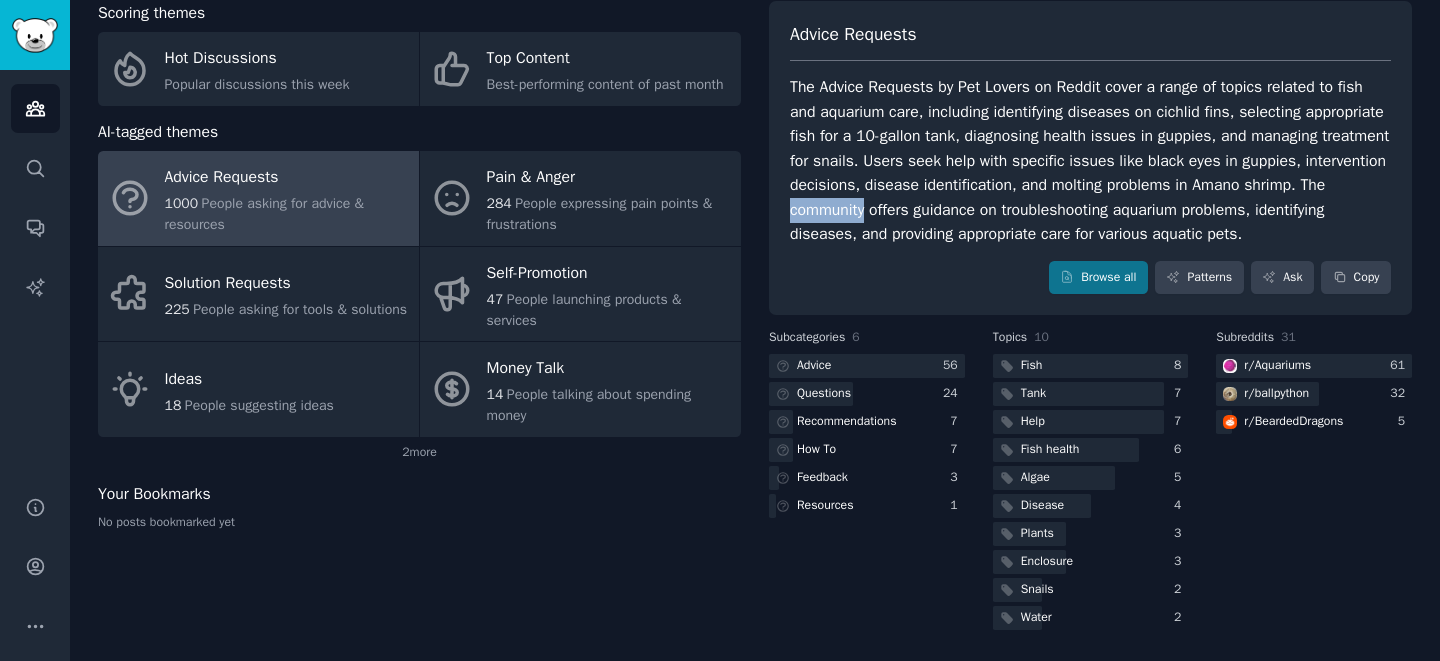 click on "The Advice Requests by Pet Lovers on Reddit cover a range of topics related to fish and aquarium care, including identifying diseases on cichlid fins, selecting appropriate fish for a 10-gallon tank, diagnosing health issues in guppies, and managing treatment for snails. Users seek help with specific issues like black eyes in guppies, intervention decisions, disease identification, and molting problems in Amano shrimp. The community offers guidance on troubleshooting aquarium problems, identifying diseases, and providing appropriate care for various aquatic pets." at bounding box center (1090, 161) 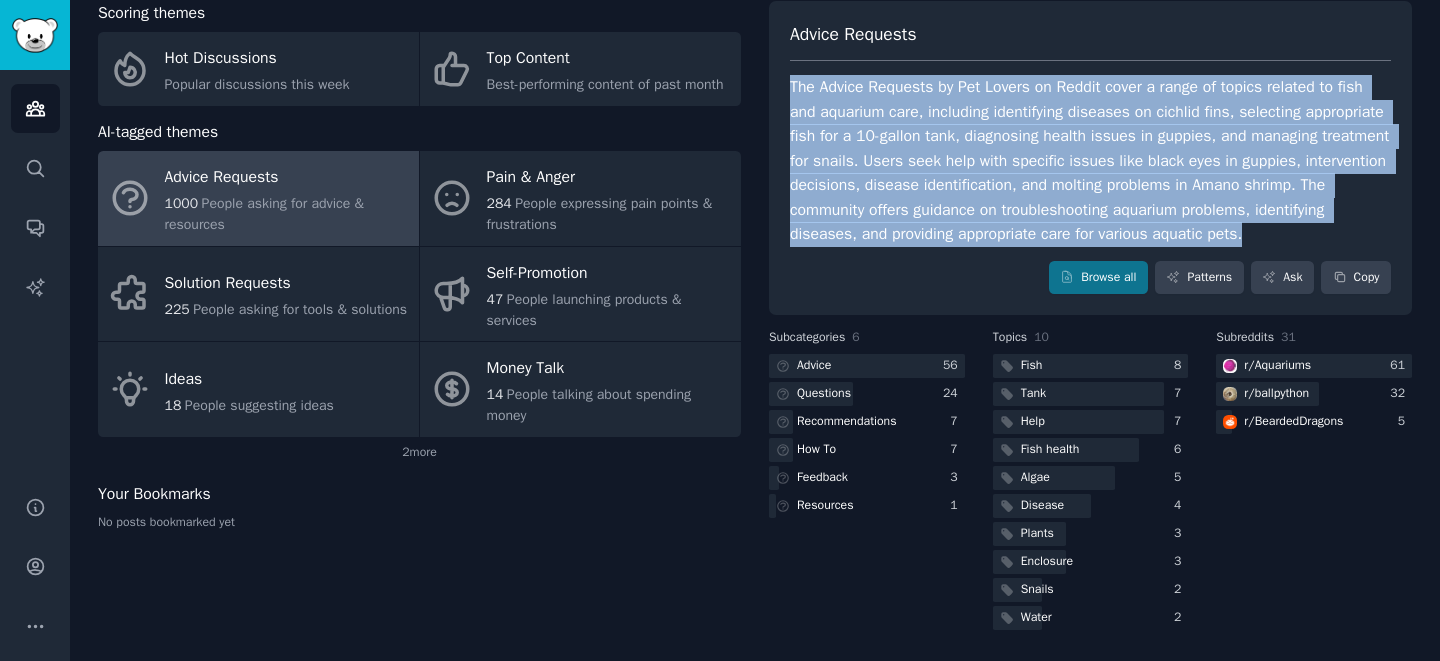 click on "The Advice Requests by Pet Lovers on Reddit cover a range of topics related to fish and aquarium care, including identifying diseases on cichlid fins, selecting appropriate fish for a 10-gallon tank, diagnosing health issues in guppies, and managing treatment for snails. Users seek help with specific issues like black eyes in guppies, intervention decisions, disease identification, and molting problems in Amano shrimp. The community offers guidance on troubleshooting aquarium problems, identifying diseases, and providing appropriate care for various aquatic pets." at bounding box center [1090, 161] 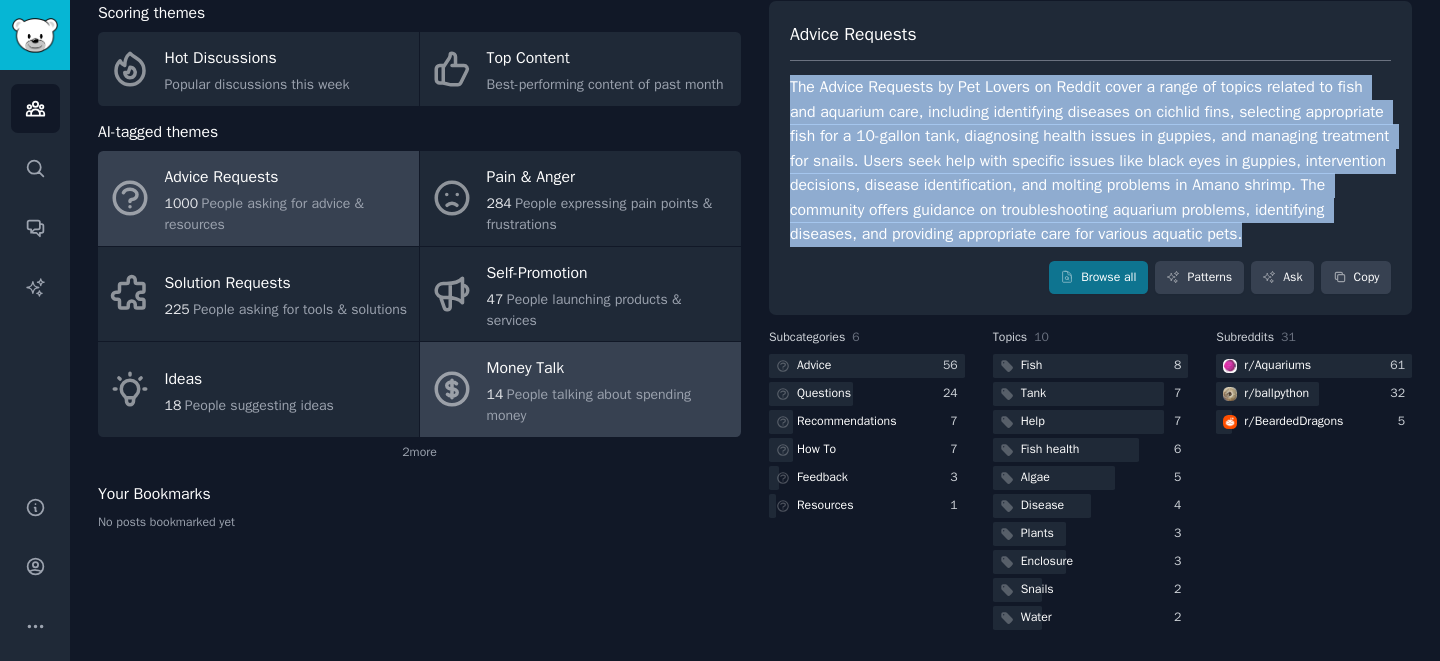 click on "People talking about spending money" at bounding box center (589, 405) 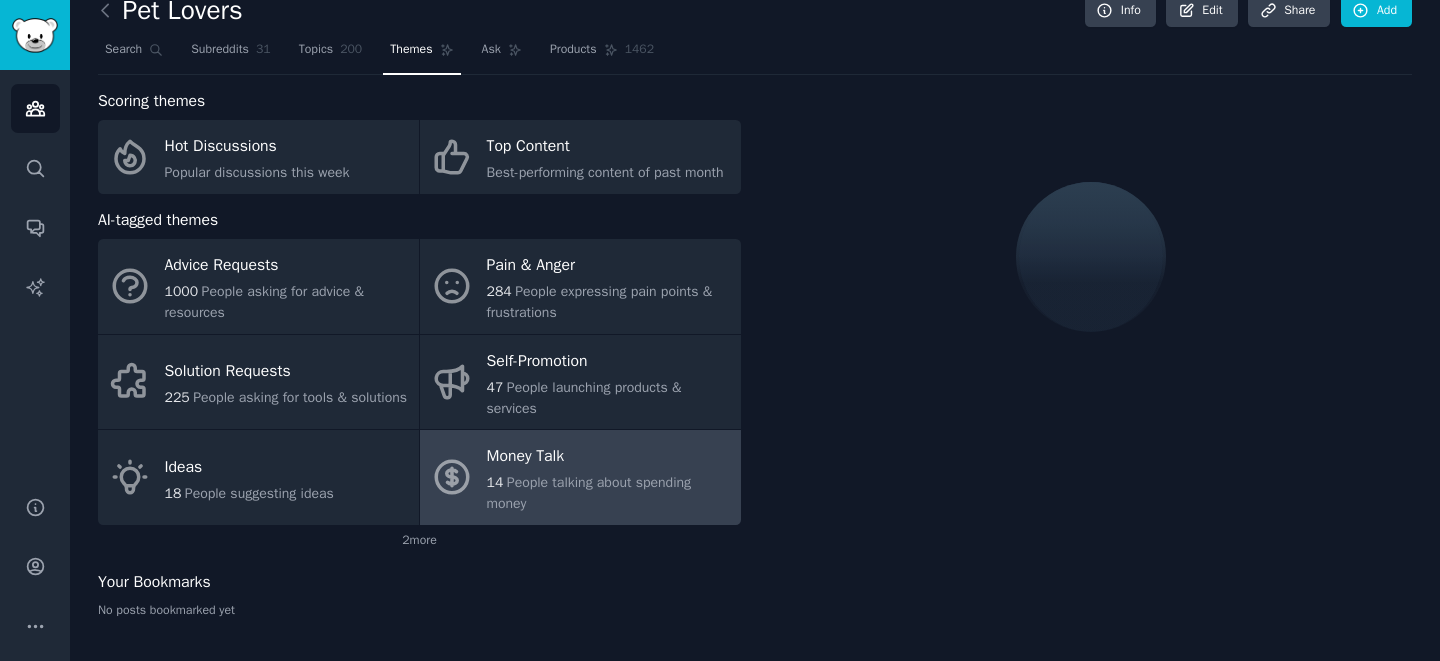 scroll, scrollTop: 88, scrollLeft: 0, axis: vertical 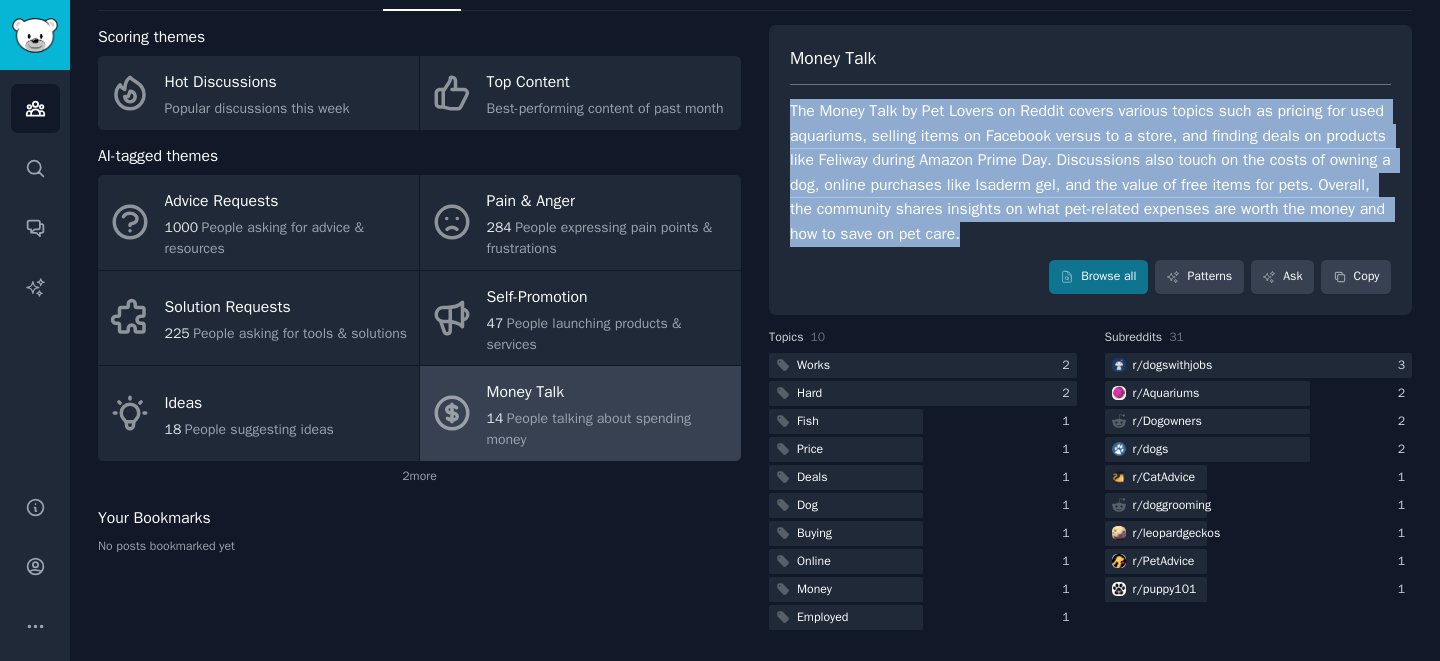 drag, startPoint x: 1216, startPoint y: 238, endPoint x: 782, endPoint y: 110, distance: 452.48206 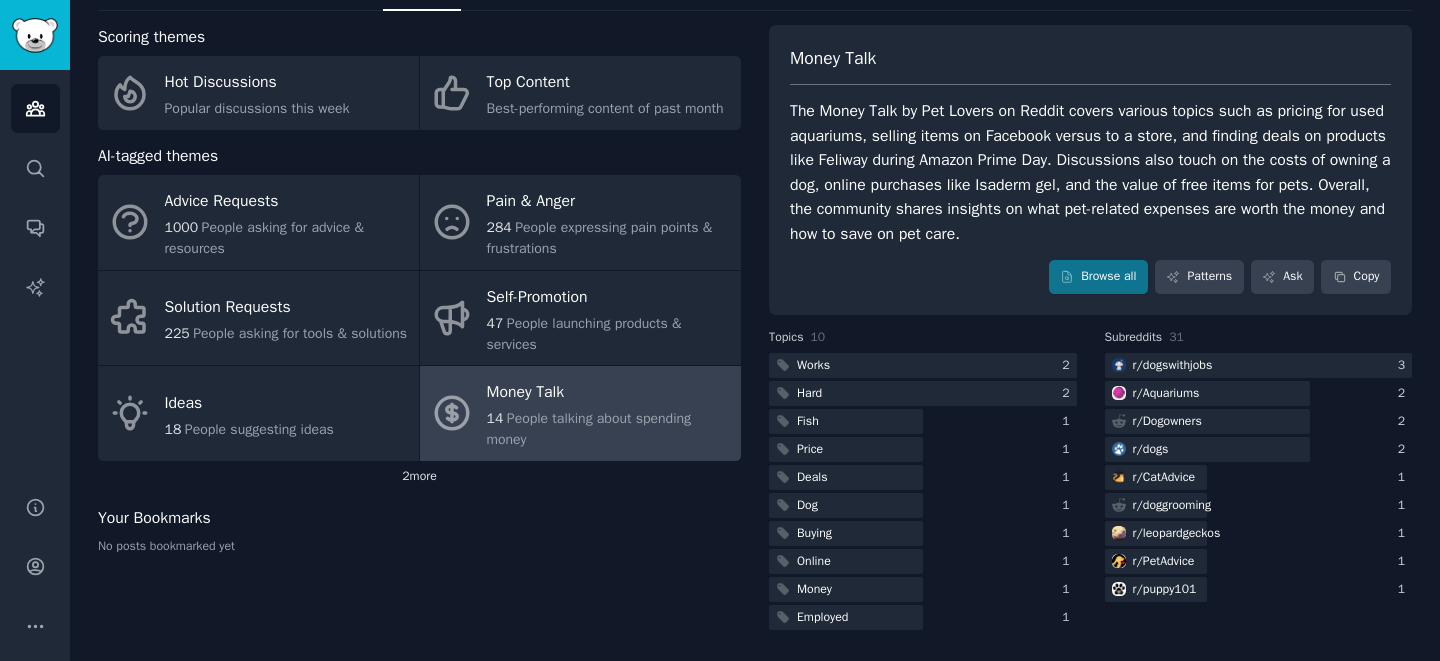 click on "2  more" 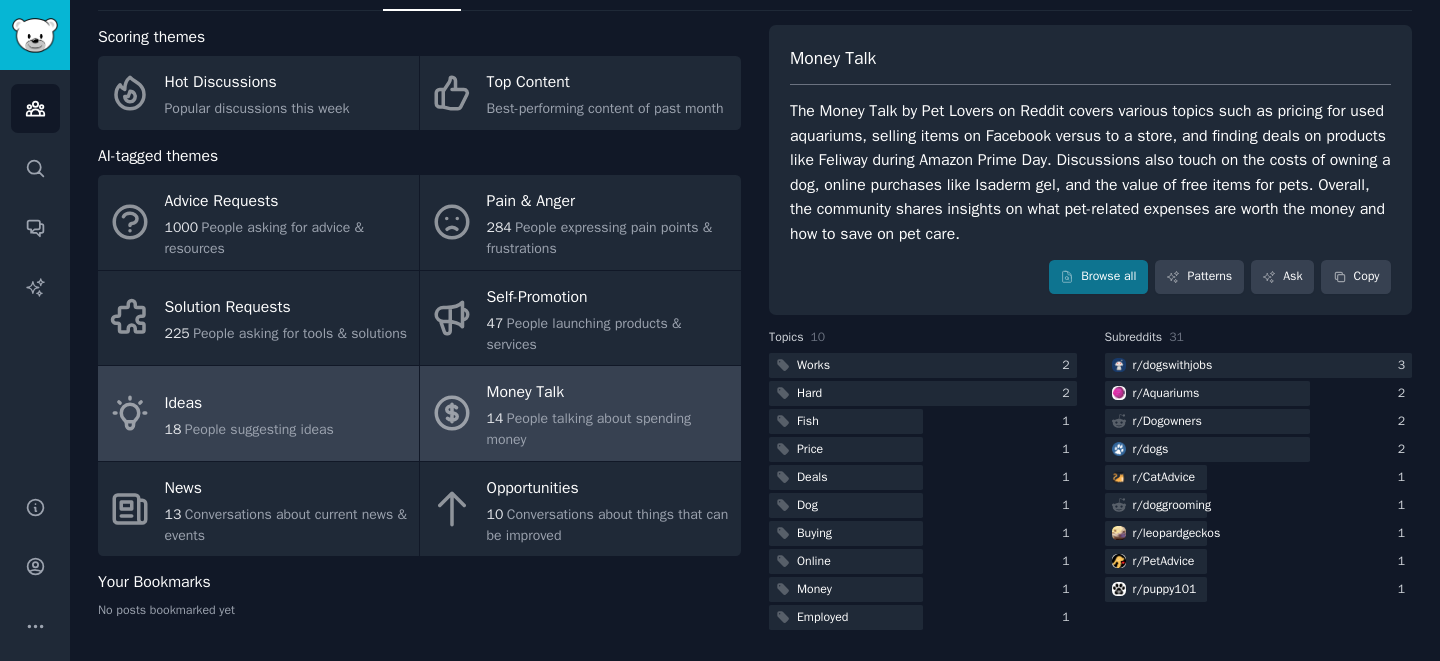 click on "Ideas 18 People suggesting ideas" at bounding box center (258, 413) 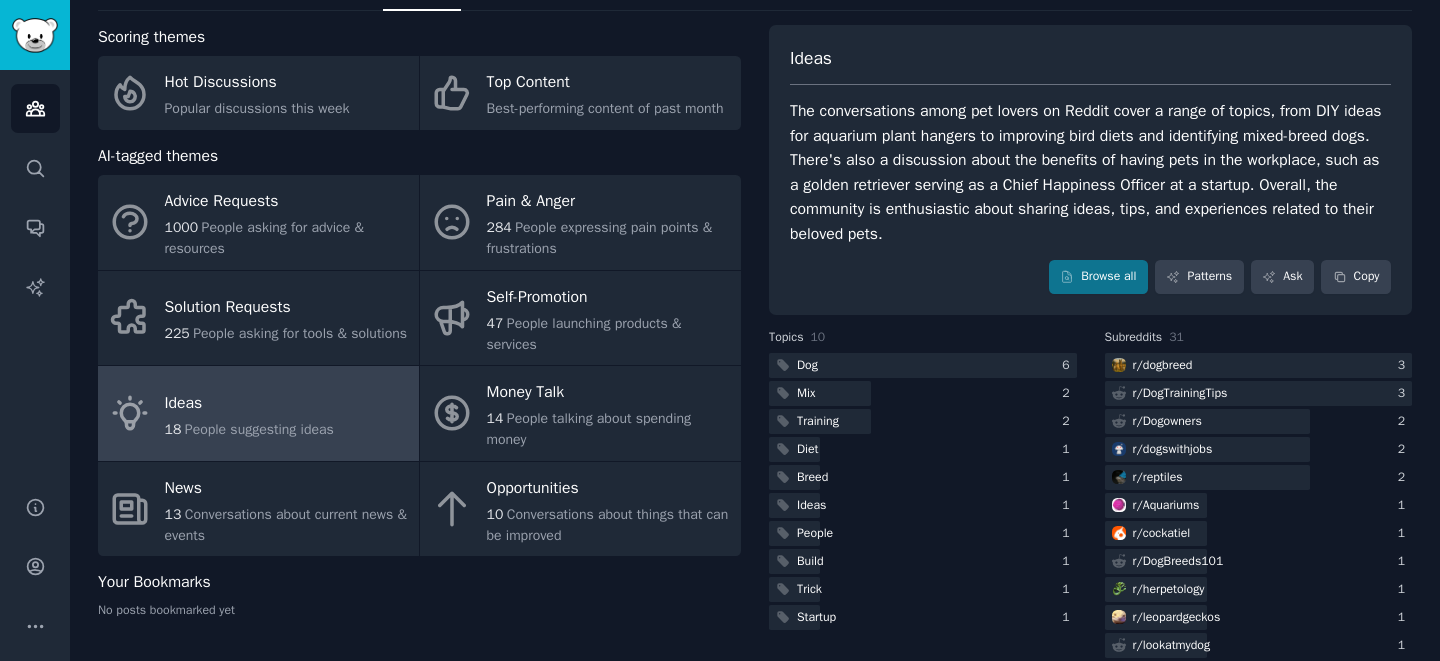 click on "The conversations among pet lovers on Reddit cover a range of topics, from DIY ideas for aquarium plant hangers to improving bird diets and identifying mixed-breed dogs. There's also a discussion about the benefits of having pets in the workplace, such as a golden retriever serving as a Chief Happiness Officer at a startup. Overall, the community is enthusiastic about sharing ideas, tips, and experiences related to their beloved pets." at bounding box center [1090, 172] 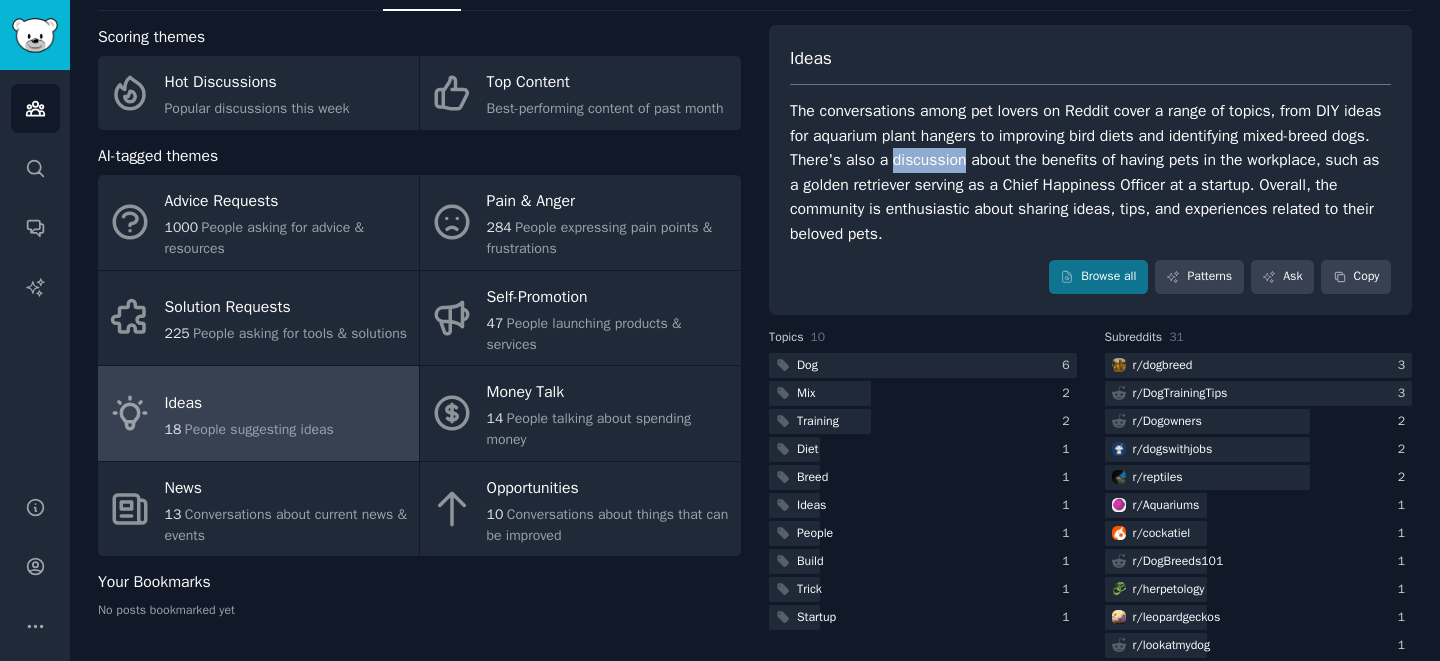 click on "The conversations among pet lovers on Reddit cover a range of topics, from DIY ideas for aquarium plant hangers to improving bird diets and identifying mixed-breed dogs. There's also a discussion about the benefits of having pets in the workplace, such as a golden retriever serving as a Chief Happiness Officer at a startup. Overall, the community is enthusiastic about sharing ideas, tips, and experiences related to their beloved pets." at bounding box center [1090, 172] 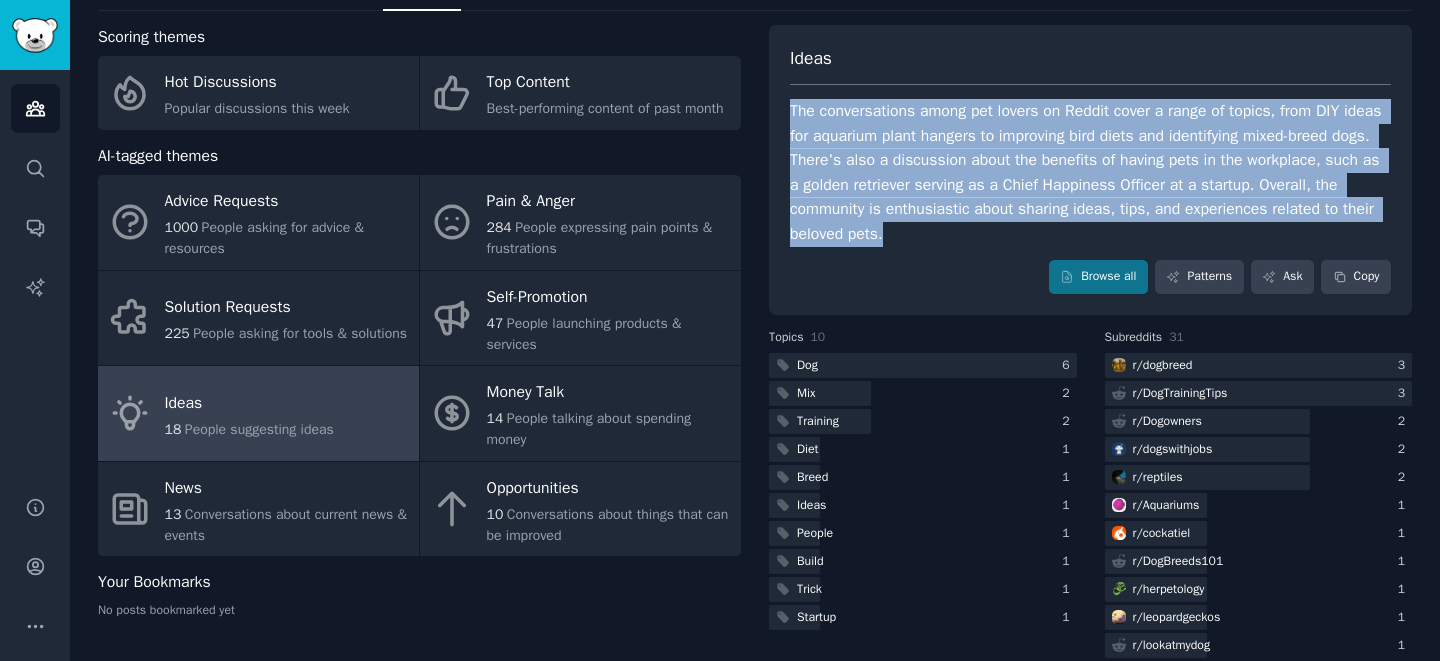 click on "The conversations among pet lovers on Reddit cover a range of topics, from DIY ideas for aquarium plant hangers to improving bird diets and identifying mixed-breed dogs. There's also a discussion about the benefits of having pets in the workplace, such as a golden retriever serving as a Chief Happiness Officer at a startup. Overall, the community is enthusiastic about sharing ideas, tips, and experiences related to their beloved pets." at bounding box center (1090, 172) 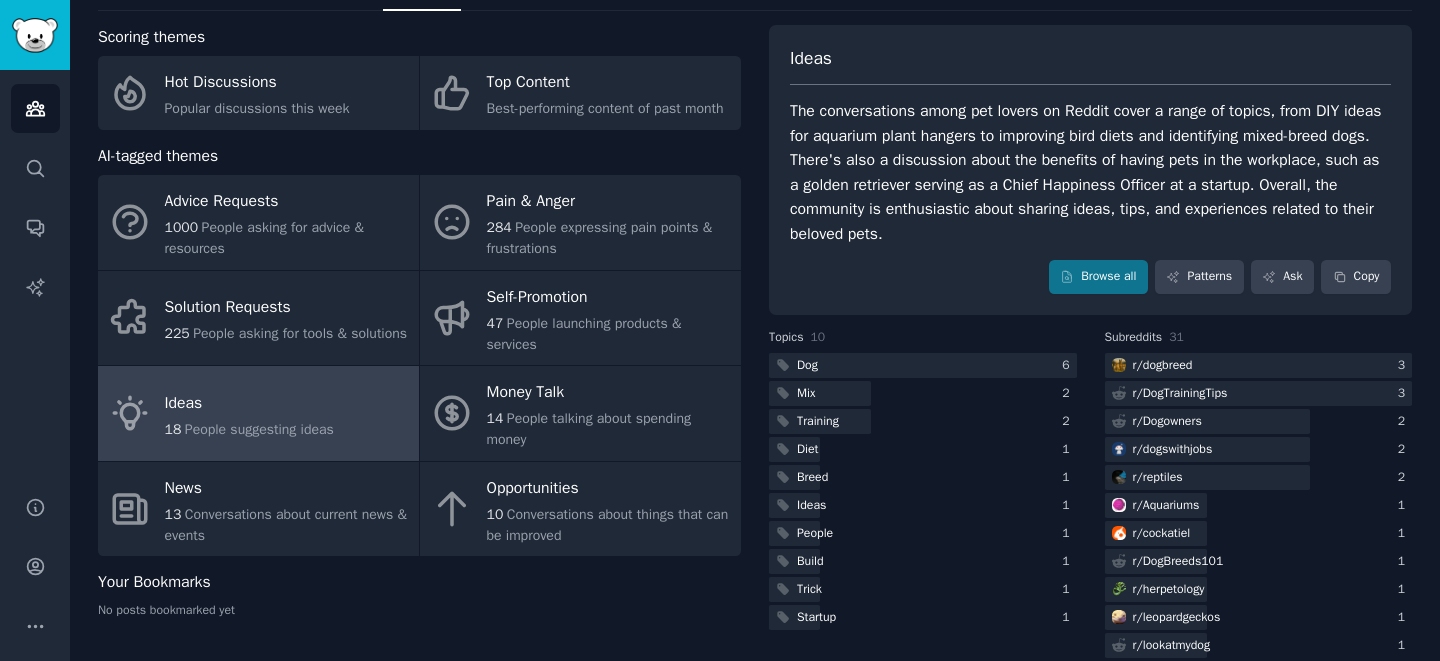 click on "Ideas The conversations among pet lovers on Reddit cover a range of topics, from DIY ideas for aquarium plant hangers to improving bird diets and identifying mixed-breed dogs. There's also a discussion about the benefits of having pets in the workplace, such as a golden retriever serving as a Chief Happiness Officer at a startup. Overall, the community is enthusiastic about sharing ideas, tips, and experiences related to their beloved pets. Browse all Patterns Ask Copy" at bounding box center (1090, 170) 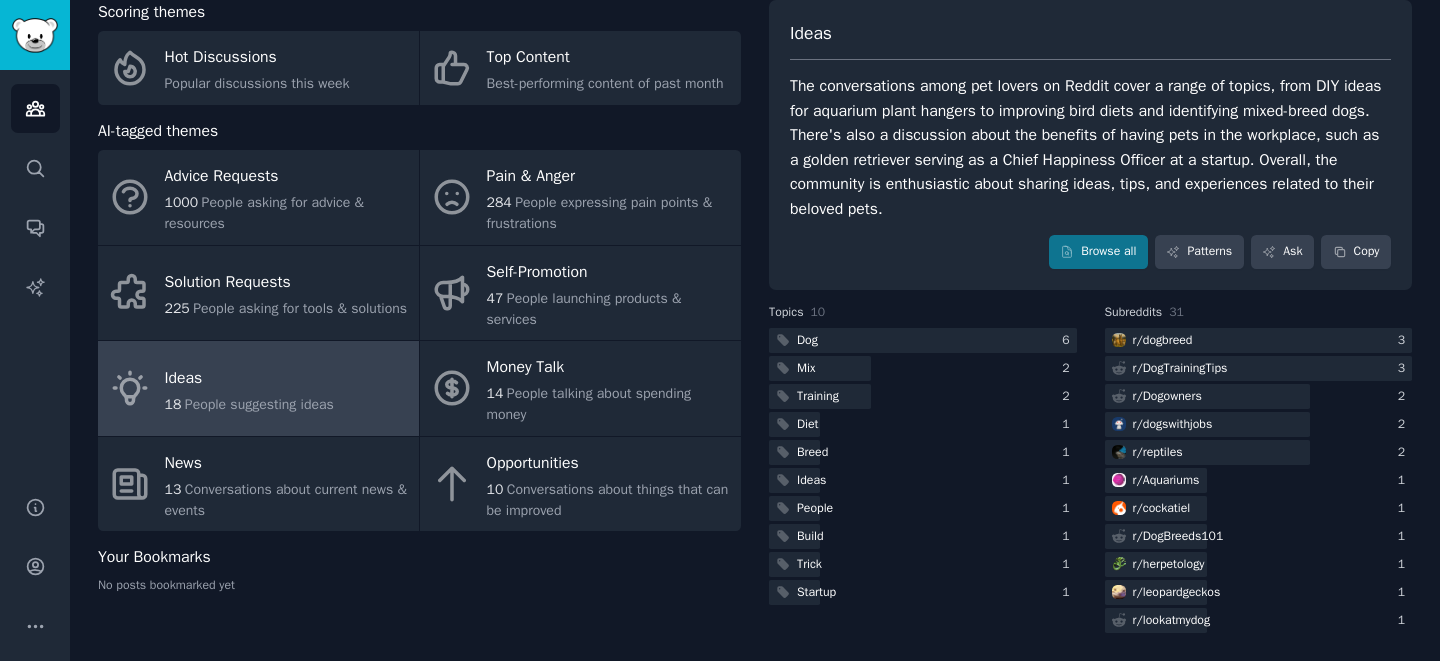 scroll, scrollTop: 116, scrollLeft: 0, axis: vertical 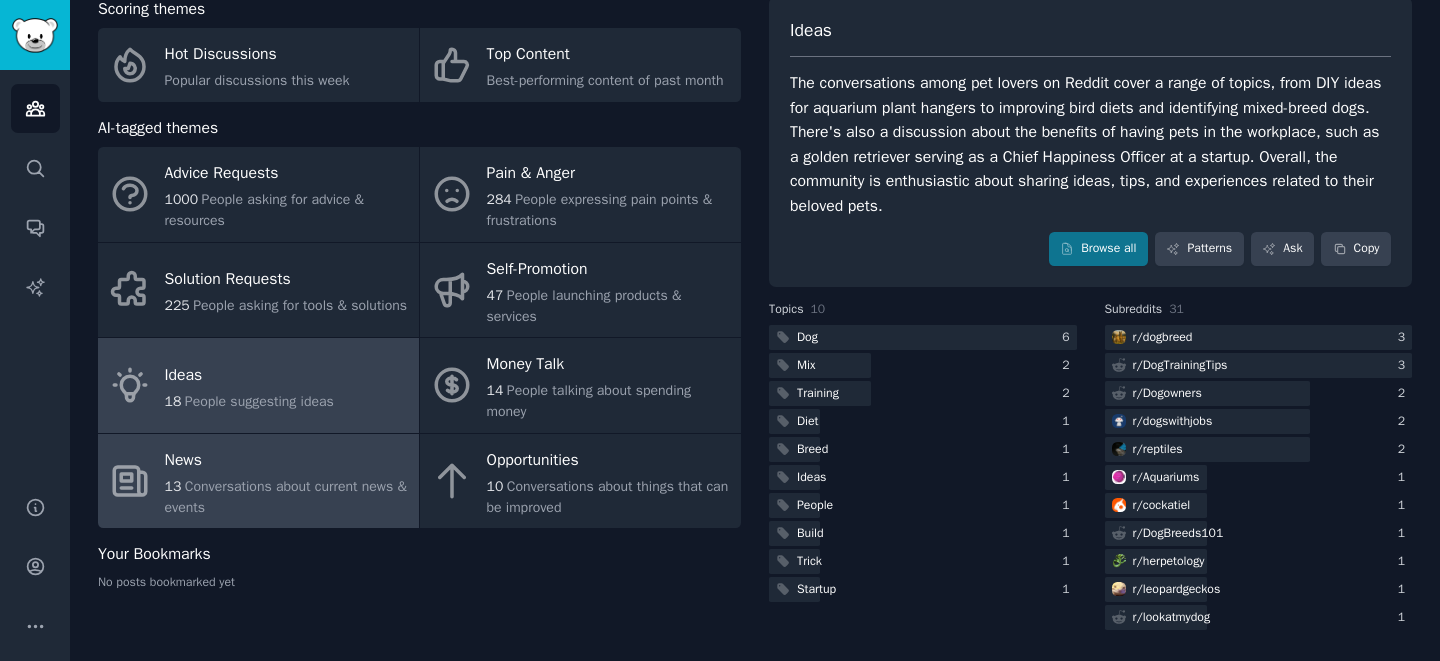 click on "13 Conversations about current news & events" at bounding box center [287, 497] 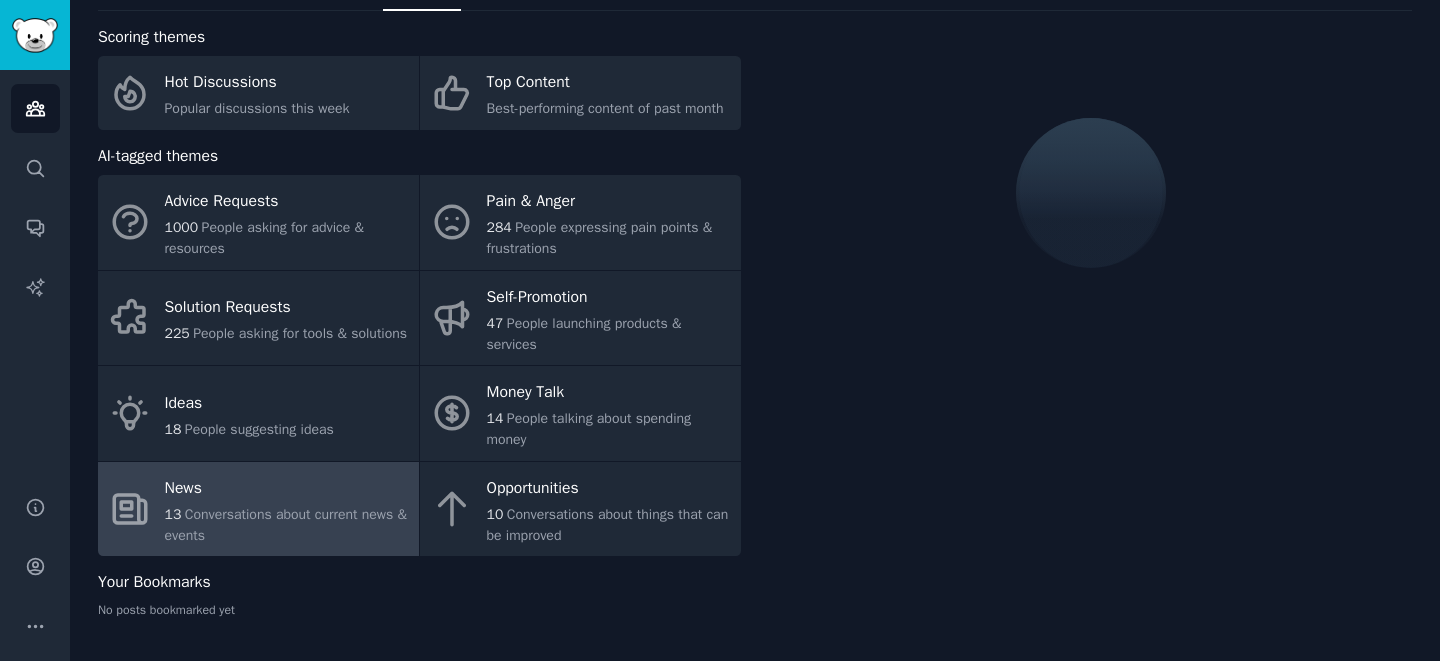 scroll, scrollTop: 116, scrollLeft: 0, axis: vertical 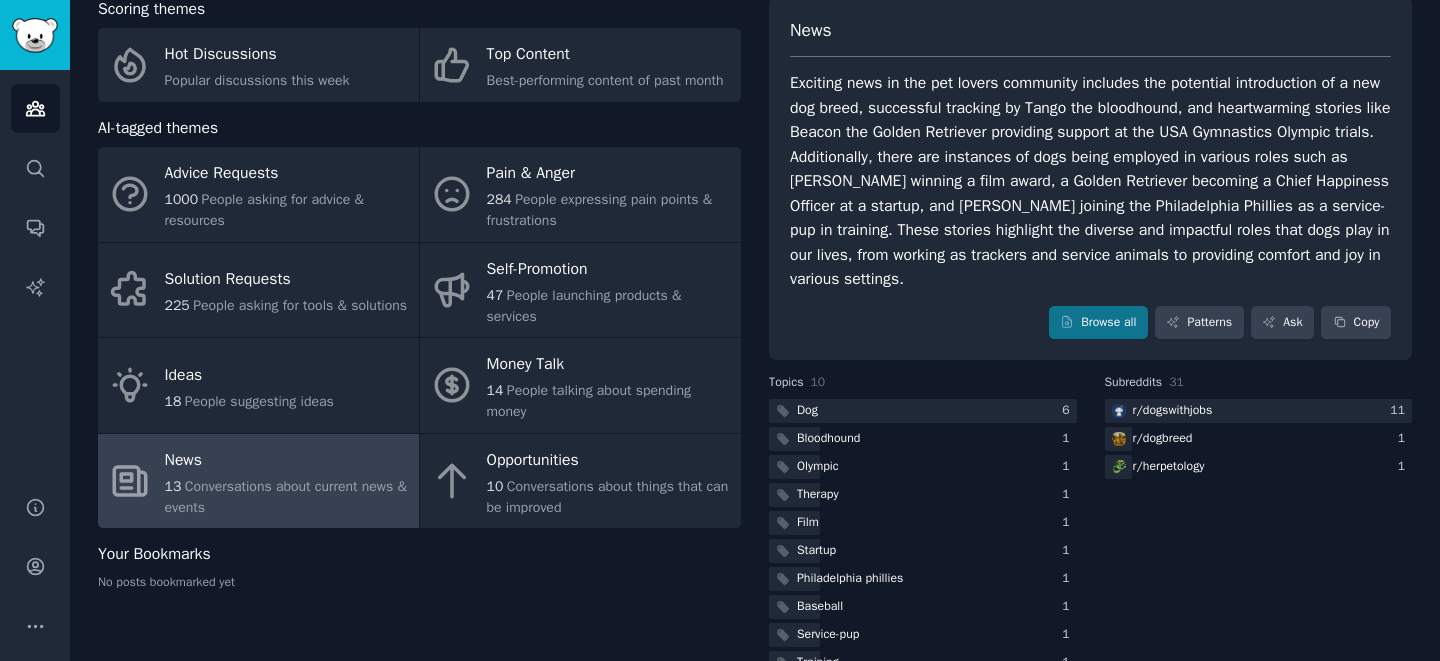 click on "Exciting news in the pet lovers community includes the potential introduction of a new dog breed, successful tracking by Tango the bloodhound, and heartwarming stories like Beacon the Golden Retriever providing support at the USA Gymnastics Olympic trials. Additionally, there are instances of dogs being employed in various roles such as [PERSON_NAME] winning a film award, a Golden Retriever becoming a Chief Happiness Officer at a startup, and [PERSON_NAME] joining the Philadelphia Phillies as a service-pup in training. These stories highlight the diverse and impactful roles that dogs play in our lives, from working as trackers and service animals to providing comfort and joy in various settings." at bounding box center [1090, 181] 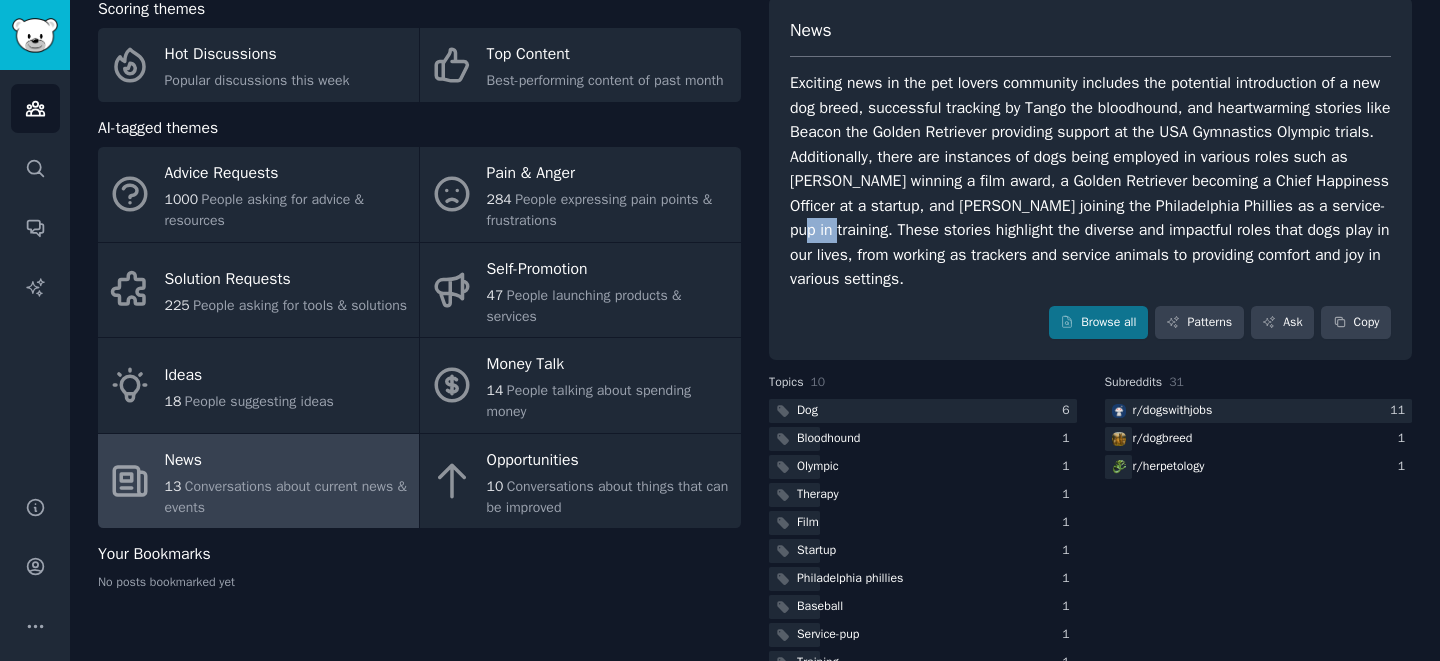 click on "Exciting news in the pet lovers community includes the potential introduction of a new dog breed, successful tracking by Tango the bloodhound, and heartwarming stories like Beacon the Golden Retriever providing support at the USA Gymnastics Olympic trials. Additionally, there are instances of dogs being employed in various roles such as [PERSON_NAME] winning a film award, a Golden Retriever becoming a Chief Happiness Officer at a startup, and [PERSON_NAME] joining the Philadelphia Phillies as a service-pup in training. These stories highlight the diverse and impactful roles that dogs play in our lives, from working as trackers and service animals to providing comfort and joy in various settings." at bounding box center (1090, 181) 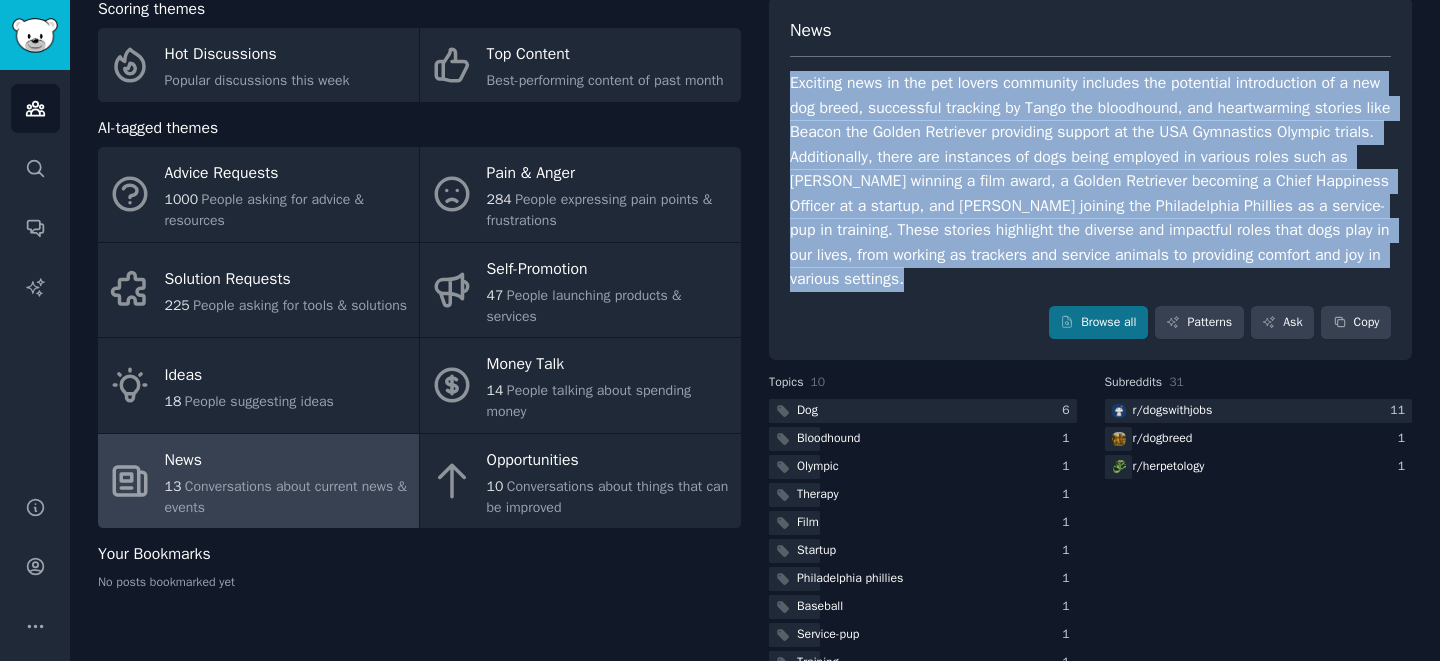 click on "Exciting news in the pet lovers community includes the potential introduction of a new dog breed, successful tracking by Tango the bloodhound, and heartwarming stories like Beacon the Golden Retriever providing support at the USA Gymnastics Olympic trials. Additionally, there are instances of dogs being employed in various roles such as [PERSON_NAME] winning a film award, a Golden Retriever becoming a Chief Happiness Officer at a startup, and [PERSON_NAME] joining the Philadelphia Phillies as a service-pup in training. These stories highlight the diverse and impactful roles that dogs play in our lives, from working as trackers and service animals to providing comfort and joy in various settings." at bounding box center (1090, 181) 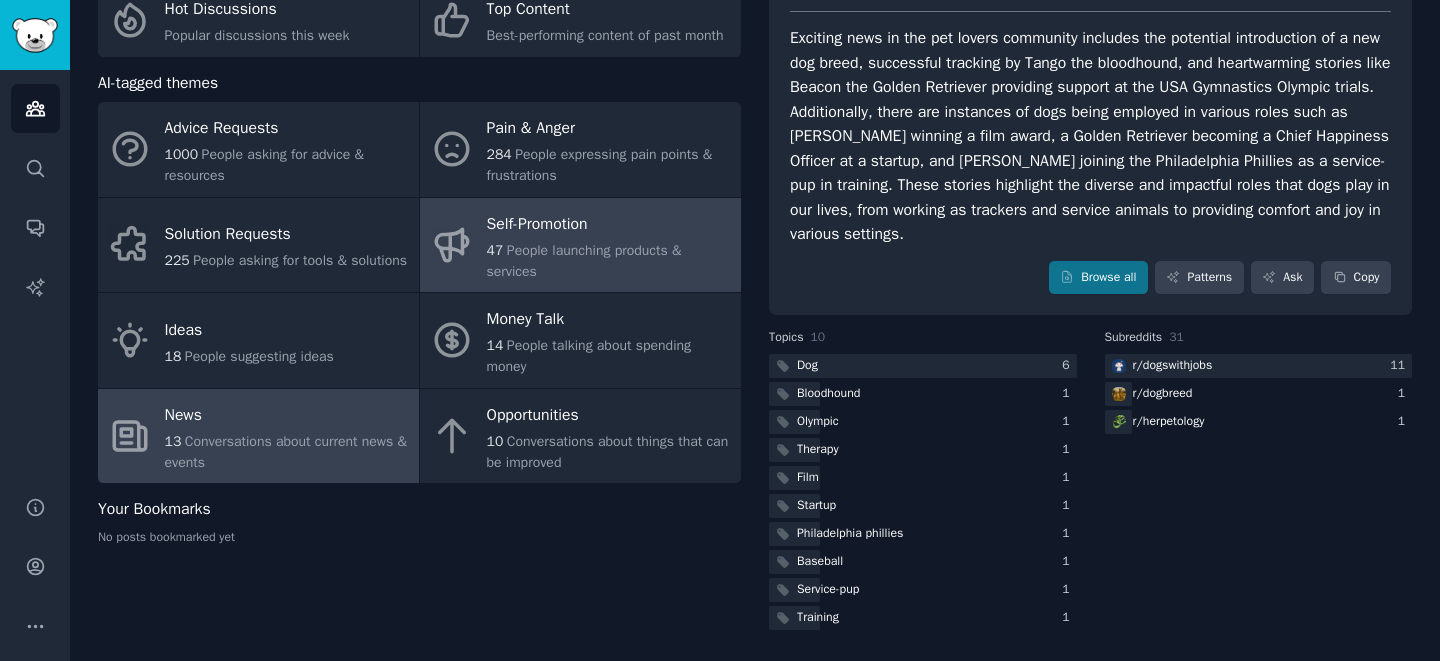 scroll, scrollTop: 161, scrollLeft: 0, axis: vertical 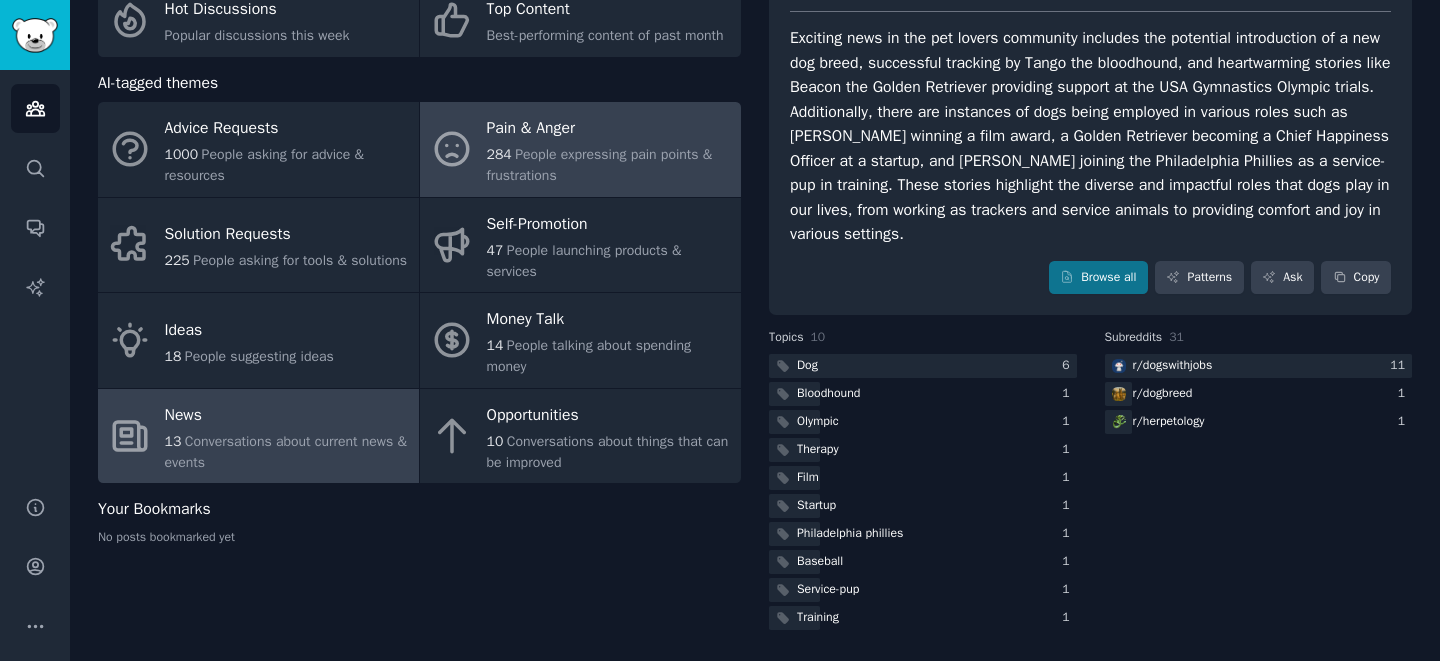 click on "284 People expressing pain points & frustrations" at bounding box center (609, 165) 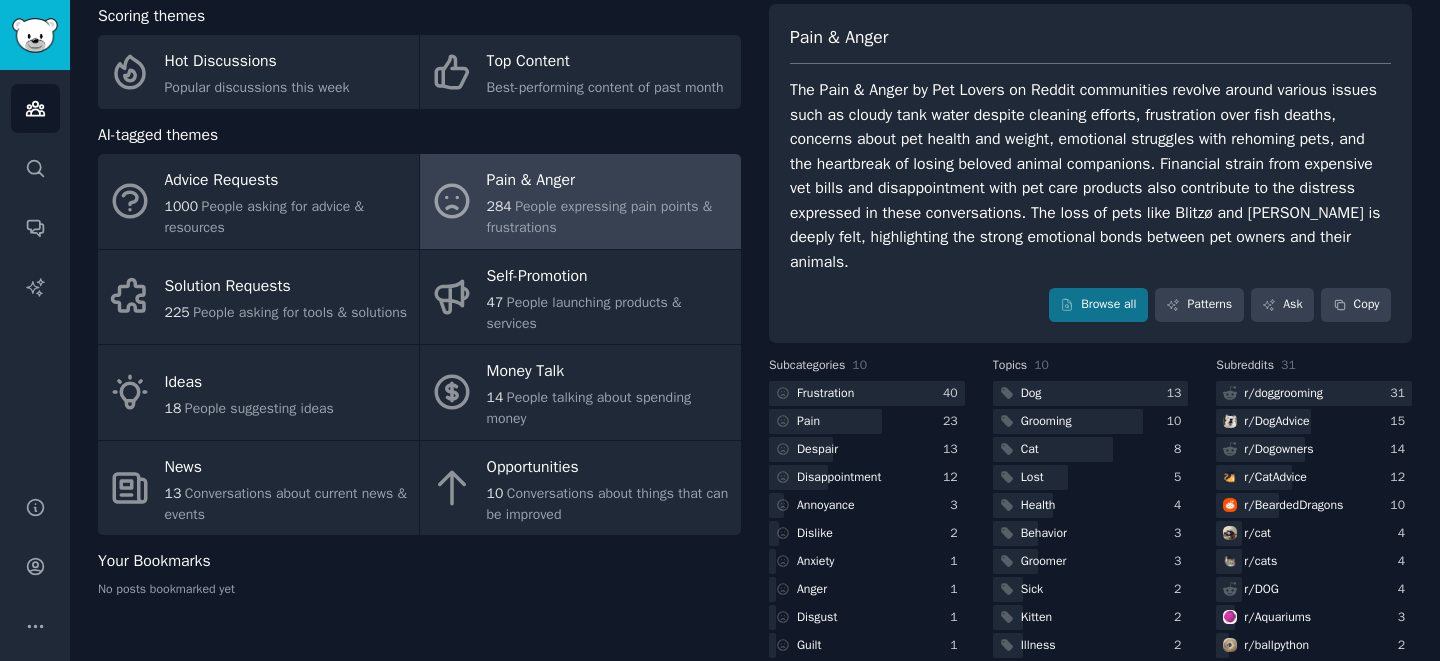 scroll, scrollTop: 137, scrollLeft: 0, axis: vertical 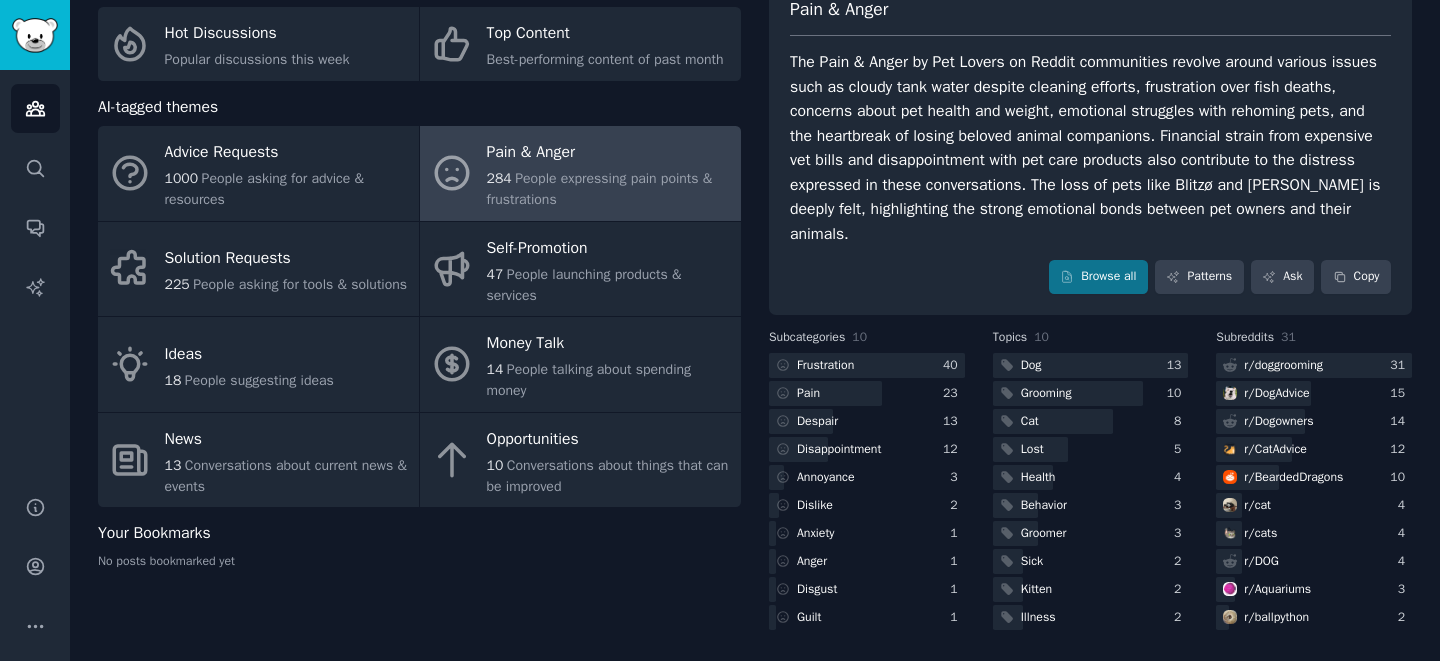 click on "The Pain & Anger by Pet Lovers on Reddit communities revolve around various issues such as cloudy tank water despite cleaning efforts, frustration over fish deaths, concerns about pet health and weight, emotional struggles with rehoming pets, and the heartbreak of losing beloved animal companions. Financial strain from expensive vet bills and disappointment with pet care products also contribute to the distress expressed in these conversations. The loss of pets like Blitzø and [PERSON_NAME] is deeply felt, highlighting the strong emotional bonds between pet owners and their animals." at bounding box center (1090, 148) 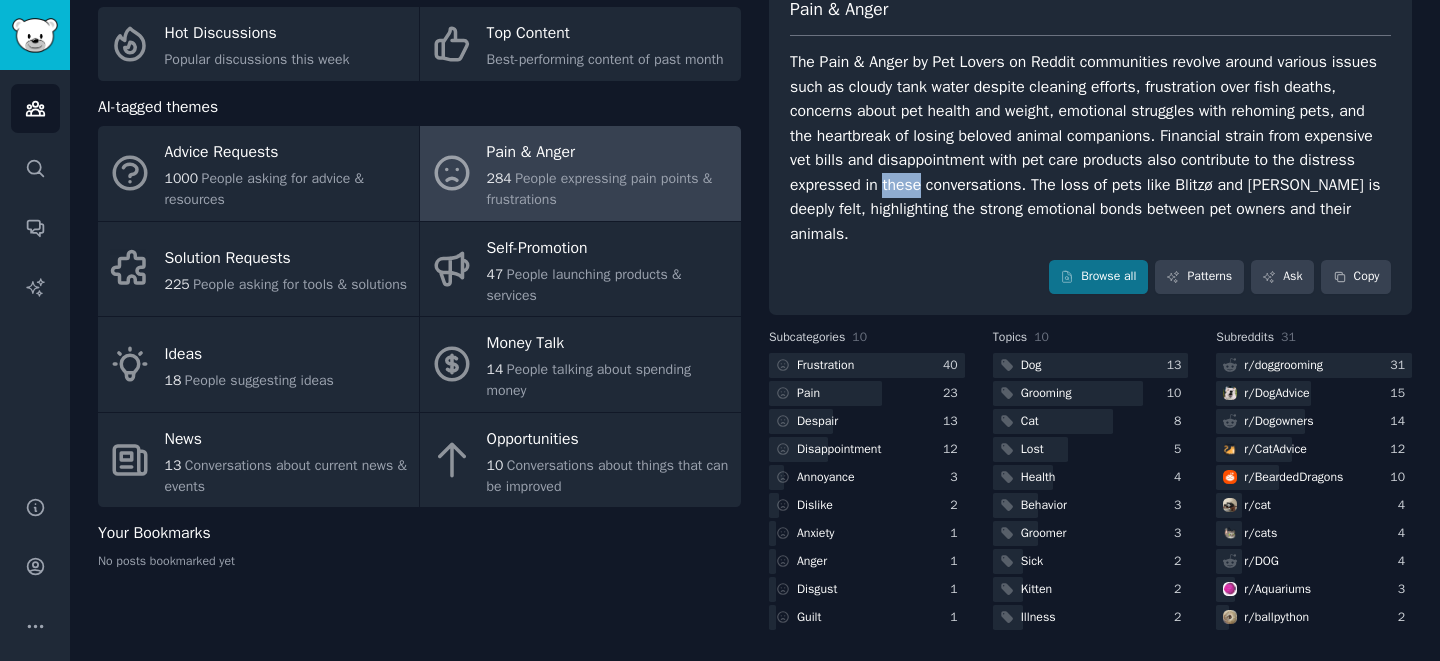 click on "The Pain & Anger by Pet Lovers on Reddit communities revolve around various issues such as cloudy tank water despite cleaning efforts, frustration over fish deaths, concerns about pet health and weight, emotional struggles with rehoming pets, and the heartbreak of losing beloved animal companions. Financial strain from expensive vet bills and disappointment with pet care products also contribute to the distress expressed in these conversations. The loss of pets like Blitzø and [PERSON_NAME] is deeply felt, highlighting the strong emotional bonds between pet owners and their animals." at bounding box center (1090, 148) 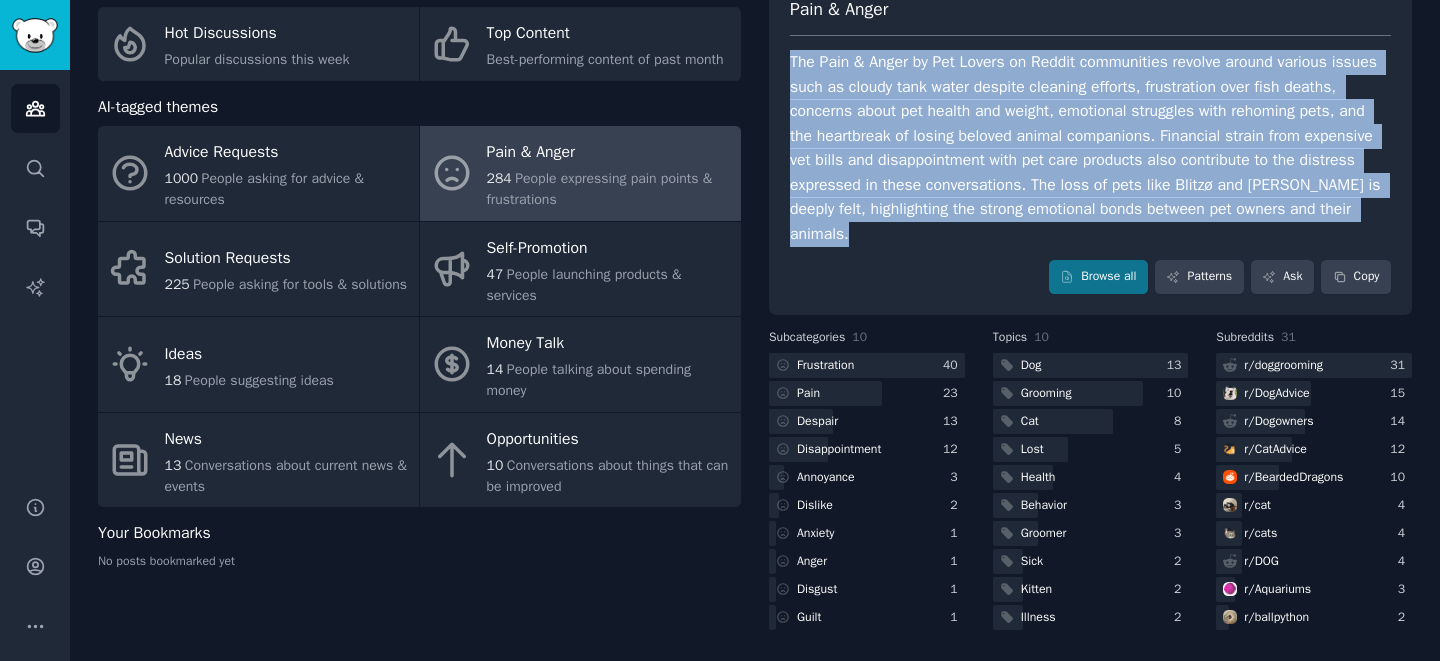 click on "The Pain & Anger by Pet Lovers on Reddit communities revolve around various issues such as cloudy tank water despite cleaning efforts, frustration over fish deaths, concerns about pet health and weight, emotional struggles with rehoming pets, and the heartbreak of losing beloved animal companions. Financial strain from expensive vet bills and disappointment with pet care products also contribute to the distress expressed in these conversations. The loss of pets like Blitzø and [PERSON_NAME] is deeply felt, highlighting the strong emotional bonds between pet owners and their animals." at bounding box center (1090, 148) 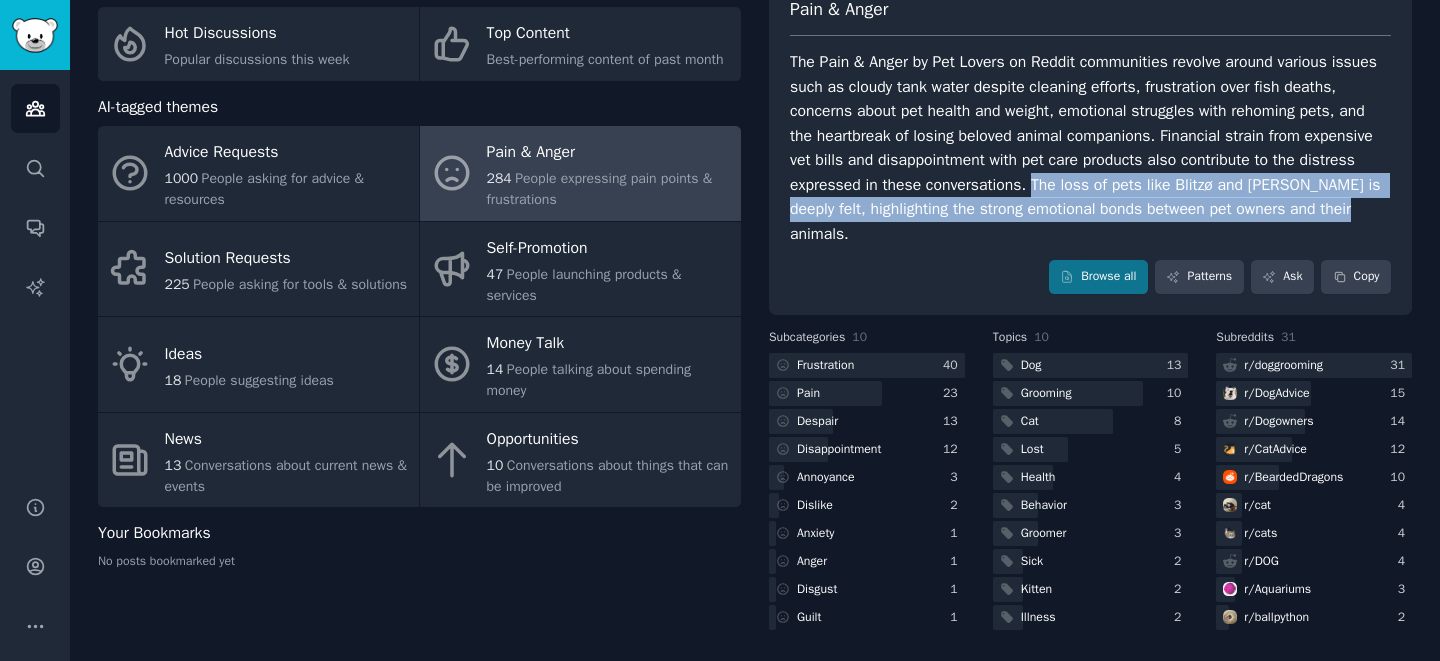 drag, startPoint x: 1010, startPoint y: 224, endPoint x: 1093, endPoint y: 177, distance: 95.38344 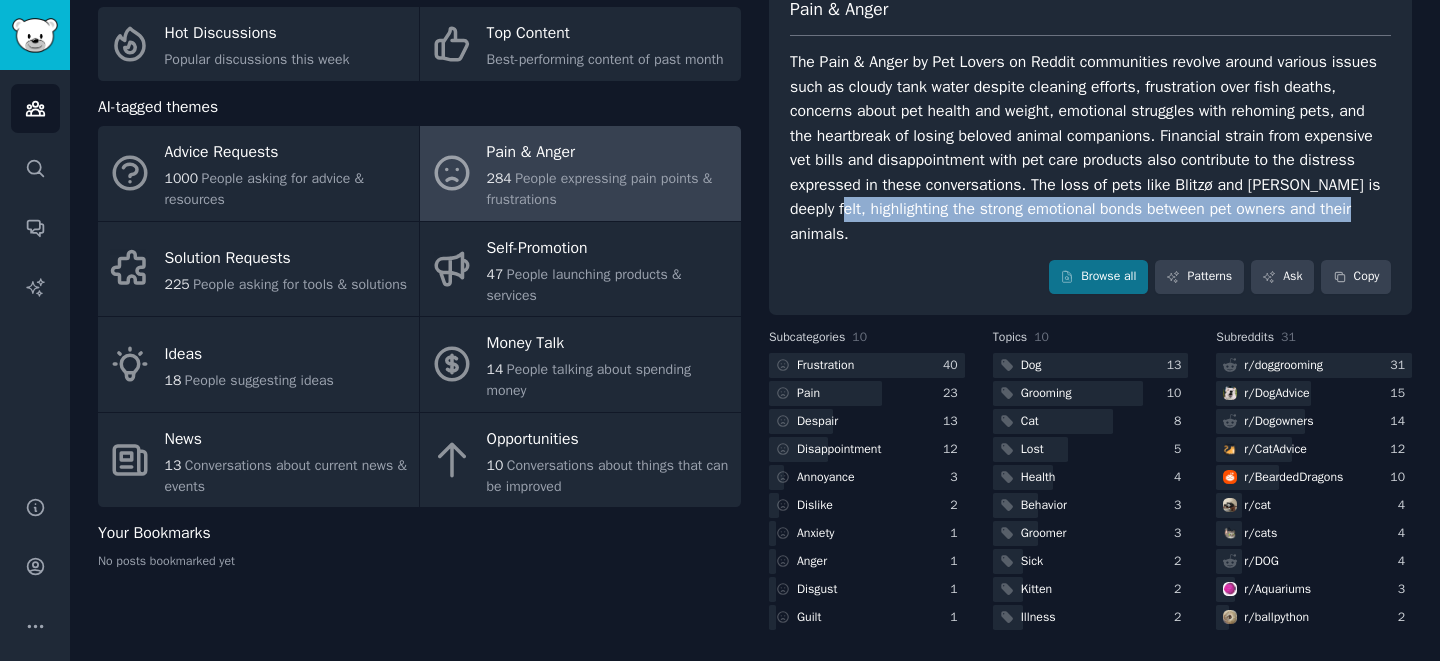drag, startPoint x: 922, startPoint y: 228, endPoint x: 901, endPoint y: 206, distance: 30.413813 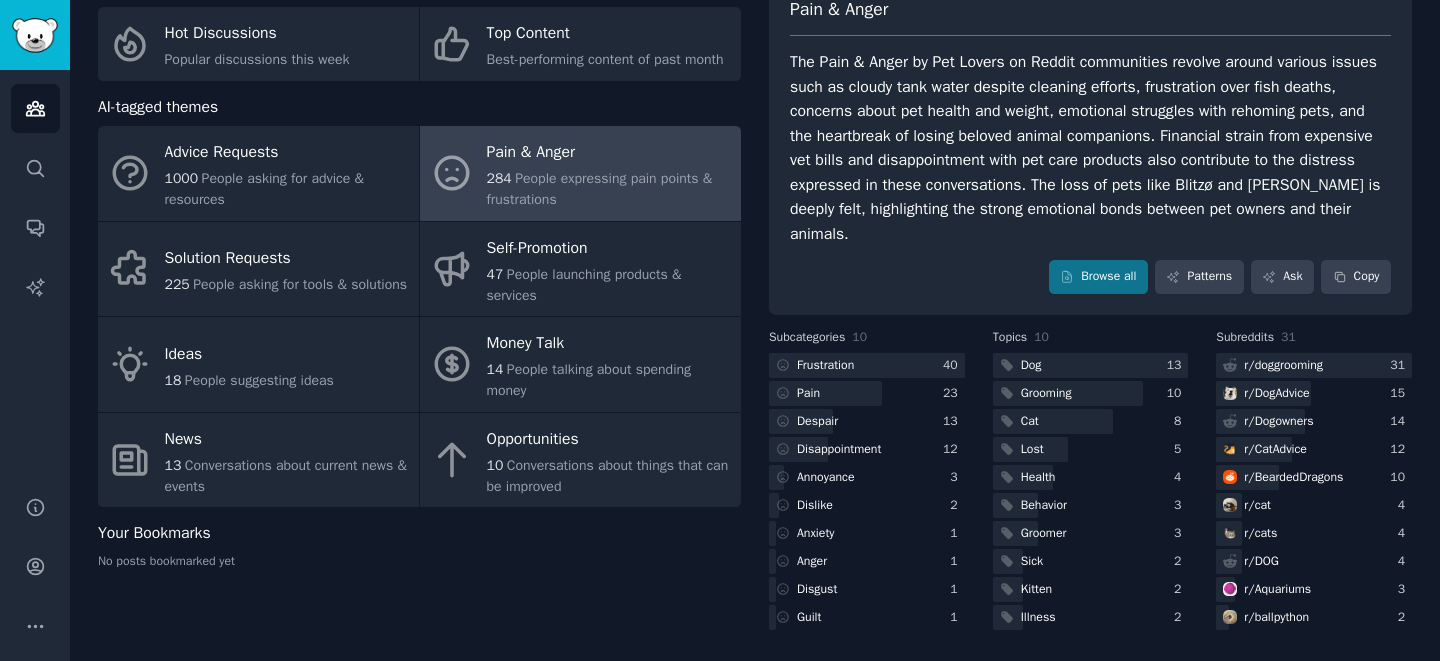 click on "The Pain & Anger by Pet Lovers on Reddit communities revolve around various issues such as cloudy tank water despite cleaning efforts, frustration over fish deaths, concerns about pet health and weight, emotional struggles with rehoming pets, and the heartbreak of losing beloved animal companions. Financial strain from expensive vet bills and disappointment with pet care products also contribute to the distress expressed in these conversations. The loss of pets like Blitzø and [PERSON_NAME] is deeply felt, highlighting the strong emotional bonds between pet owners and their animals." at bounding box center [1090, 148] 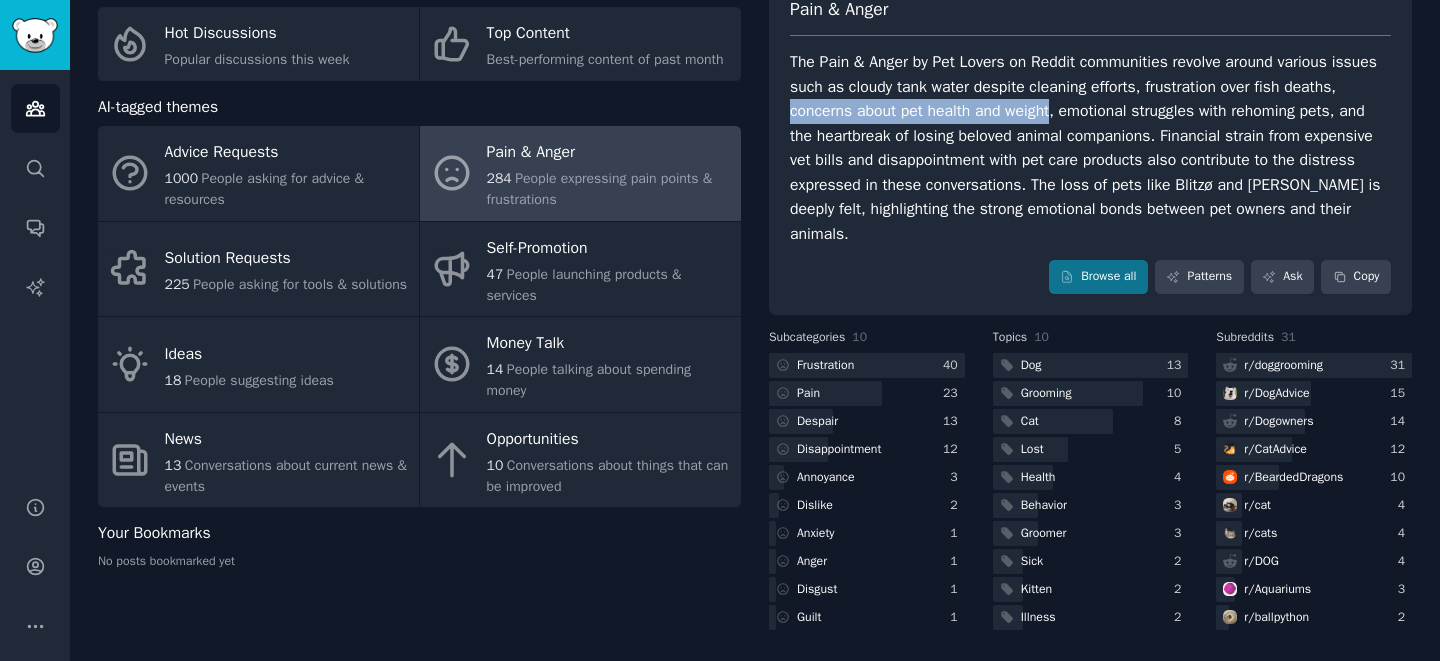 drag, startPoint x: 1114, startPoint y: 112, endPoint x: 847, endPoint y: 113, distance: 267.00186 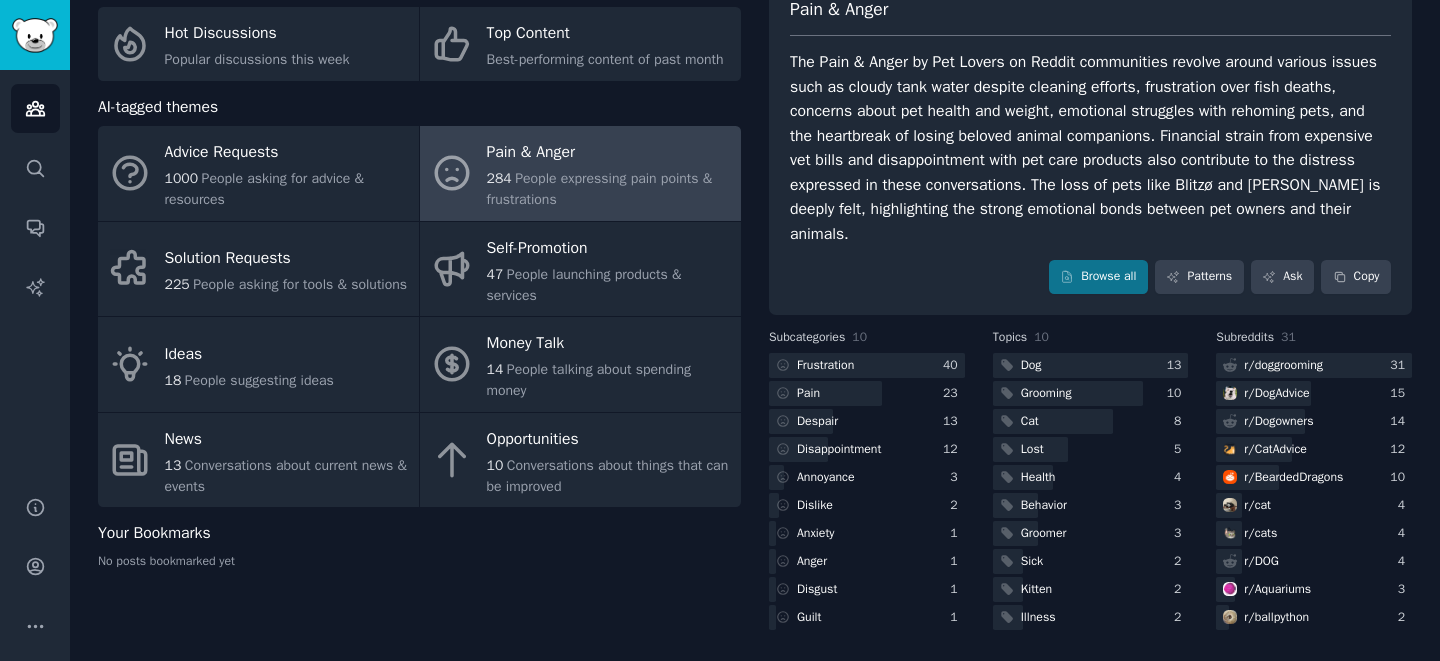 click on "The Pain & Anger by Pet Lovers on Reddit communities revolve around various issues such as cloudy tank water despite cleaning efforts, frustration over fish deaths, concerns about pet health and weight, emotional struggles with rehoming pets, and the heartbreak of losing beloved animal companions. Financial strain from expensive vet bills and disappointment with pet care products also contribute to the distress expressed in these conversations. The loss of pets like Blitzø and [PERSON_NAME] is deeply felt, highlighting the strong emotional bonds between pet owners and their animals." at bounding box center (1090, 148) 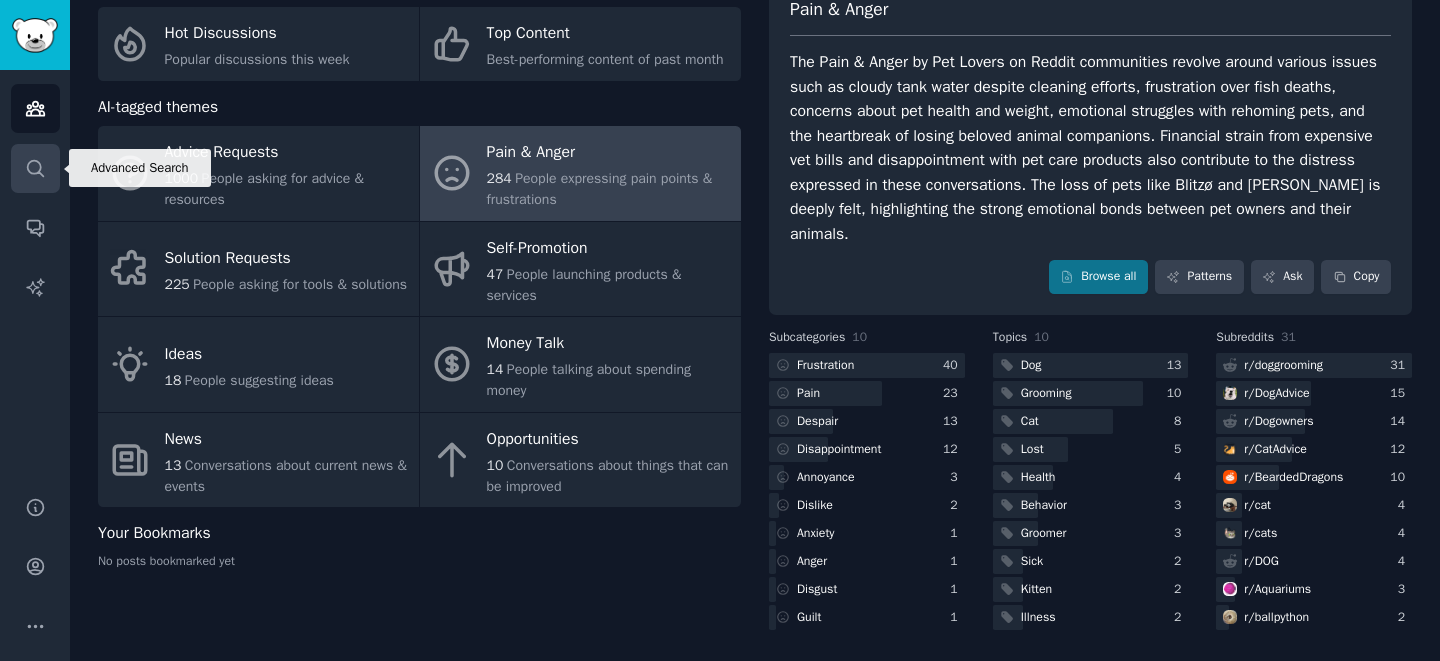 click on "Search" at bounding box center [35, 168] 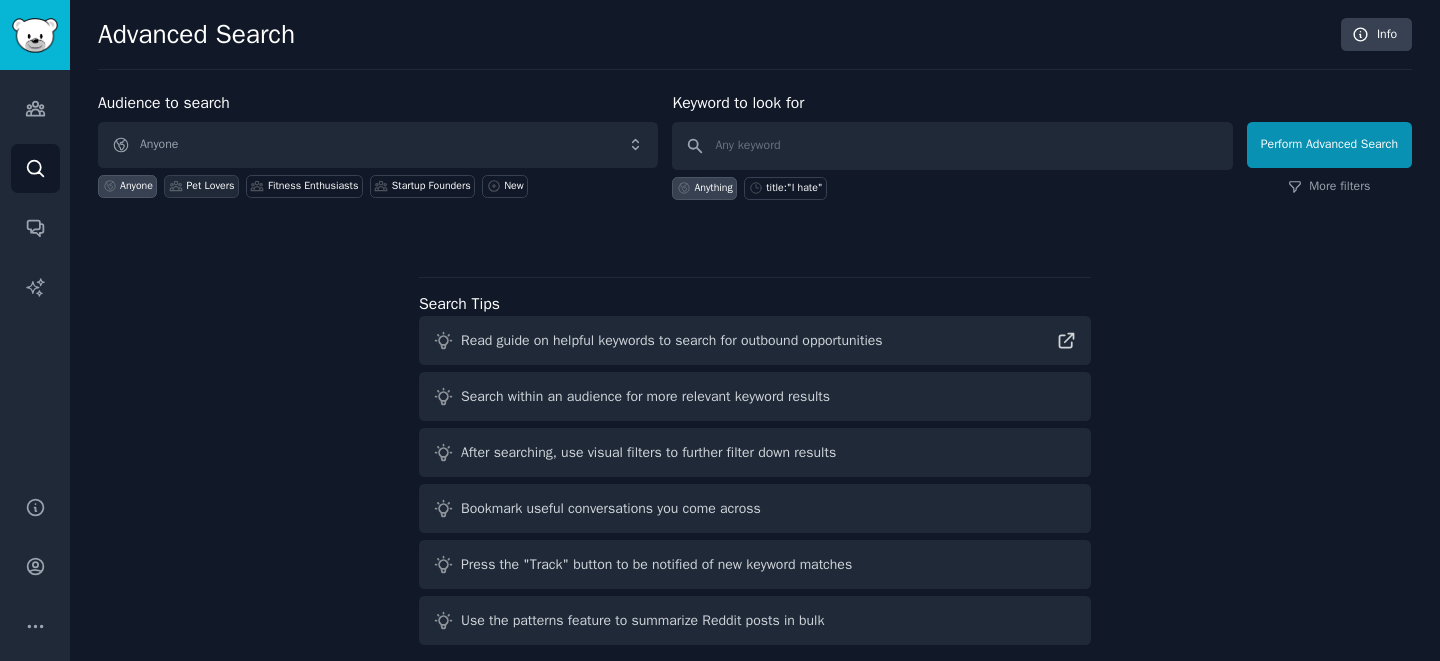 click on "Pet Lovers" at bounding box center (210, 186) 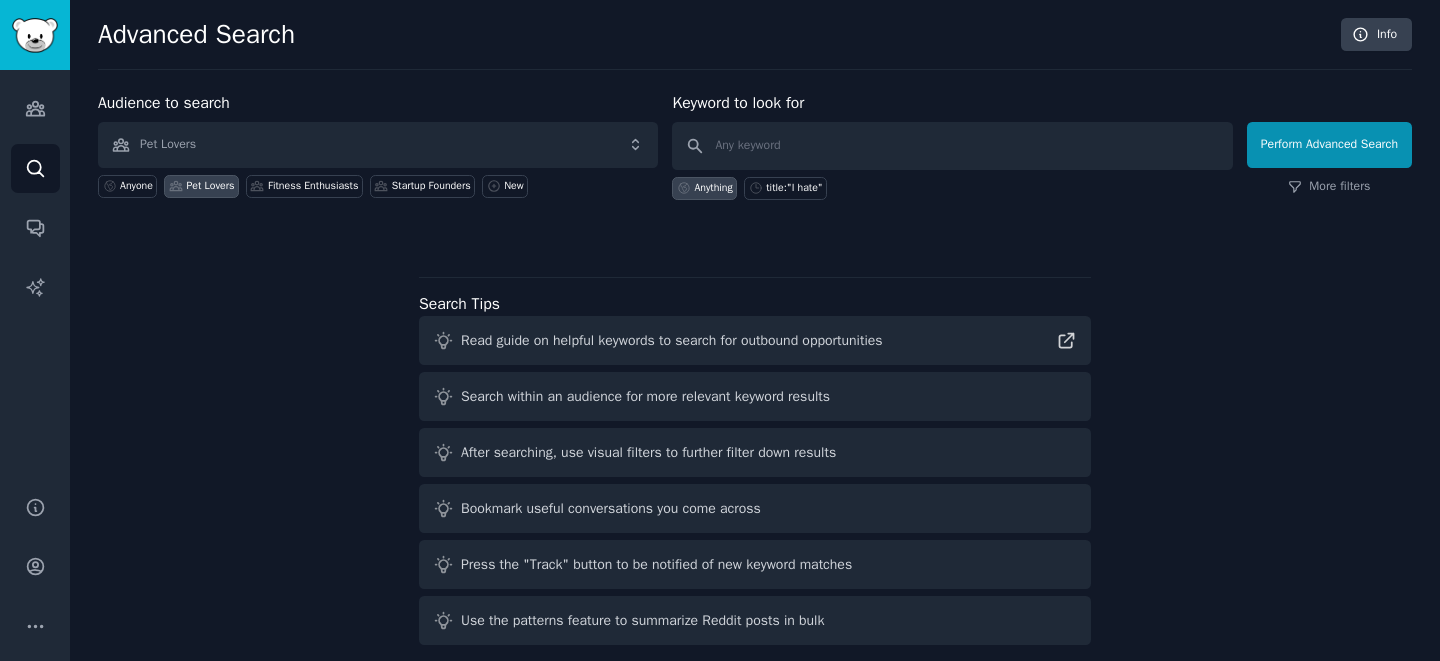 click on "Pet Lovers" at bounding box center [210, 186] 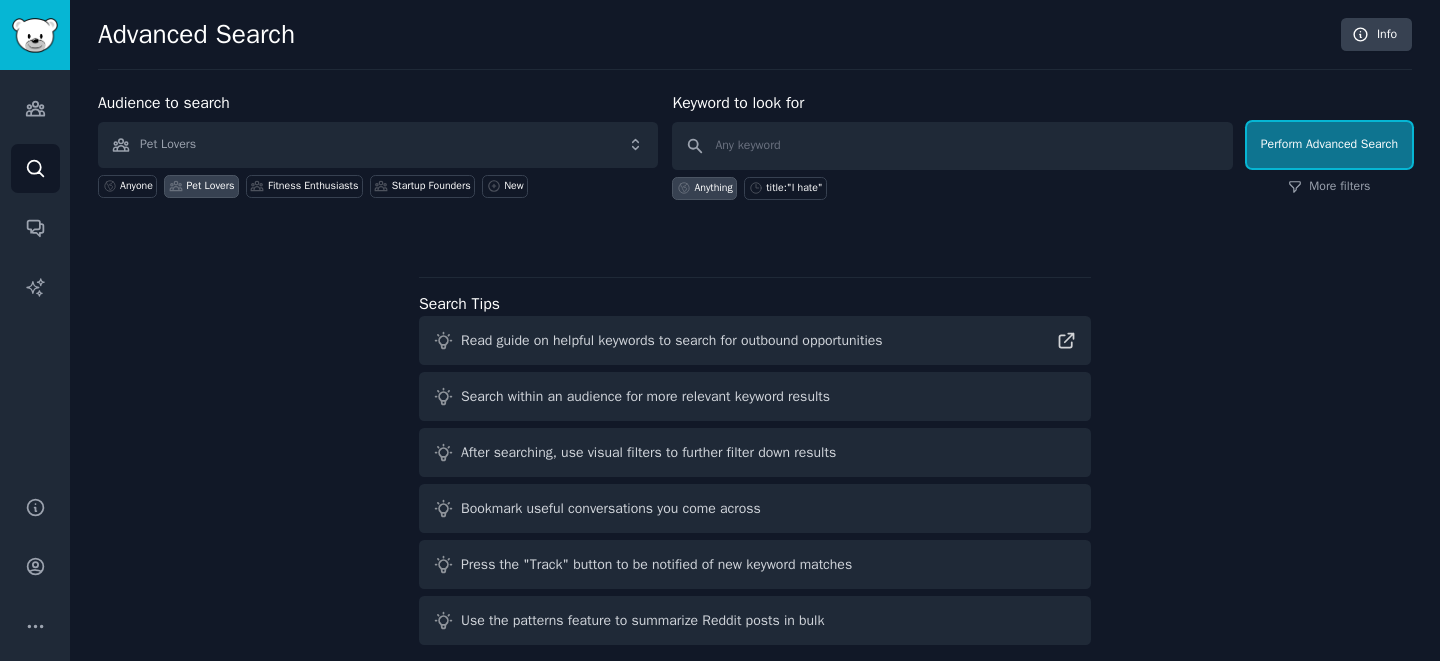 click on "Perform Advanced Search" at bounding box center [1329, 145] 